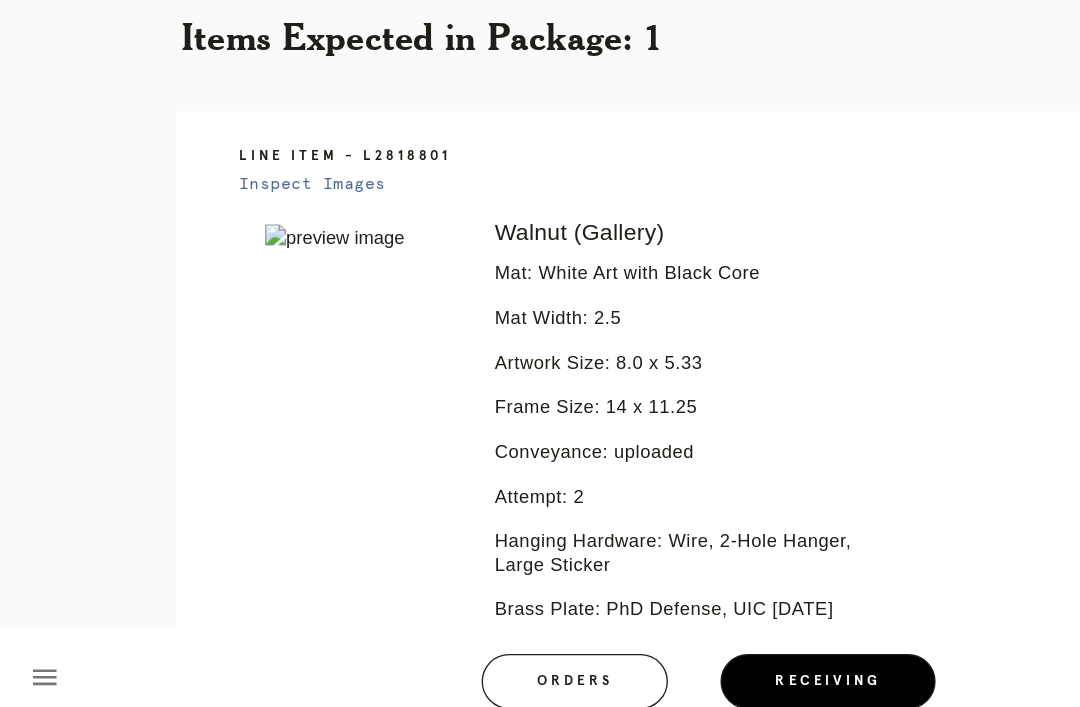 scroll, scrollTop: 231, scrollLeft: 0, axis: vertical 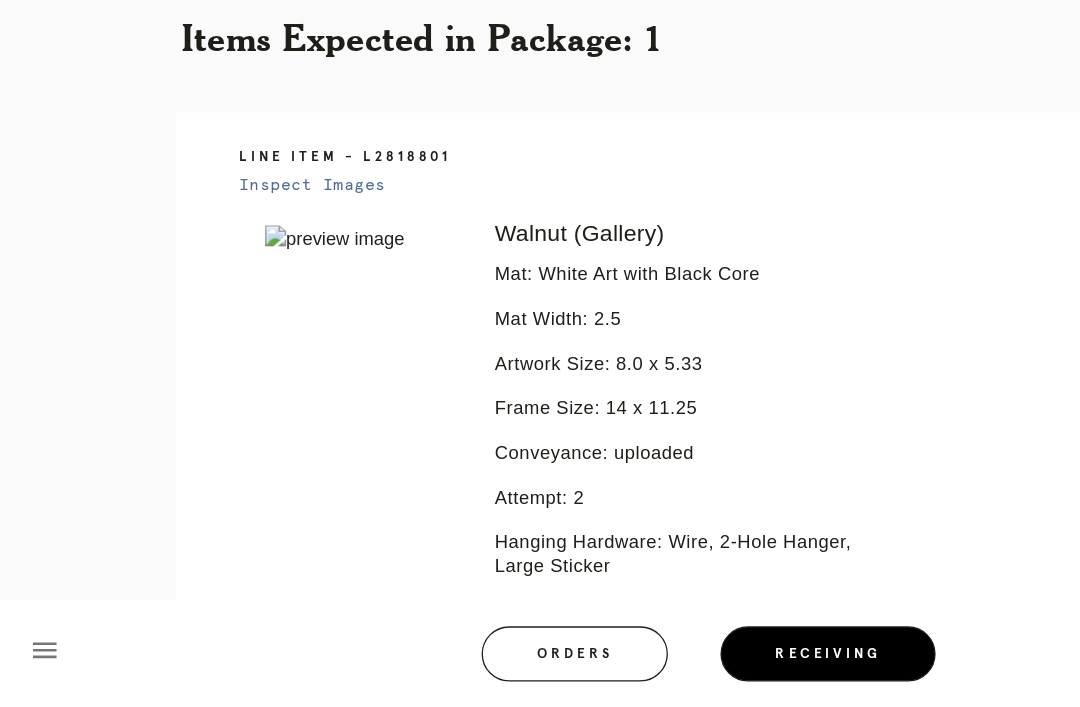 click on "Error retreiving frame spec #9672680
Walnut (Gallery)
Mat: White Art with Black Core
Mat Width: 2.5
Artwork Size:
8.0
x
5.33
Frame Size:
14
x
11.25
Conveyance: uploaded
Attempt: 2
Hanging Hardware: Wire, 2-Hole Hanger, Large Sticker
Brass Plate:
PhD Defense, UIC
[DATE]
Return Instructions:
Frame is missing the brass plate. Please reframe.
Ready for Pickup" at bounding box center (556, 577) 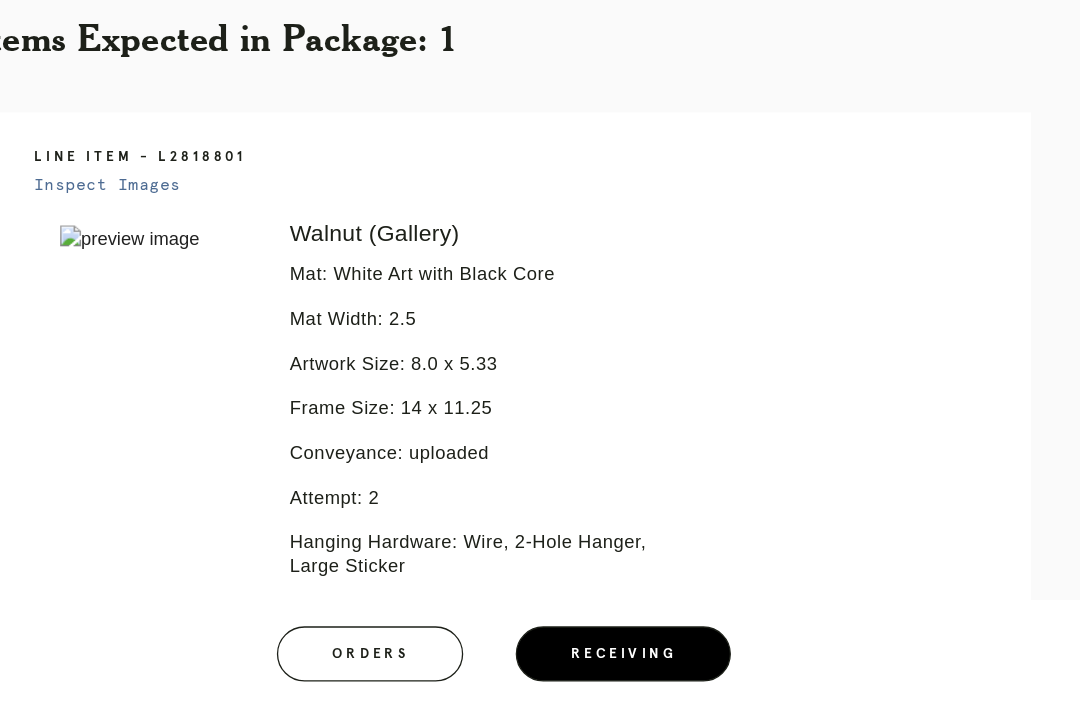 click on "Receiving" at bounding box center (631, 667) 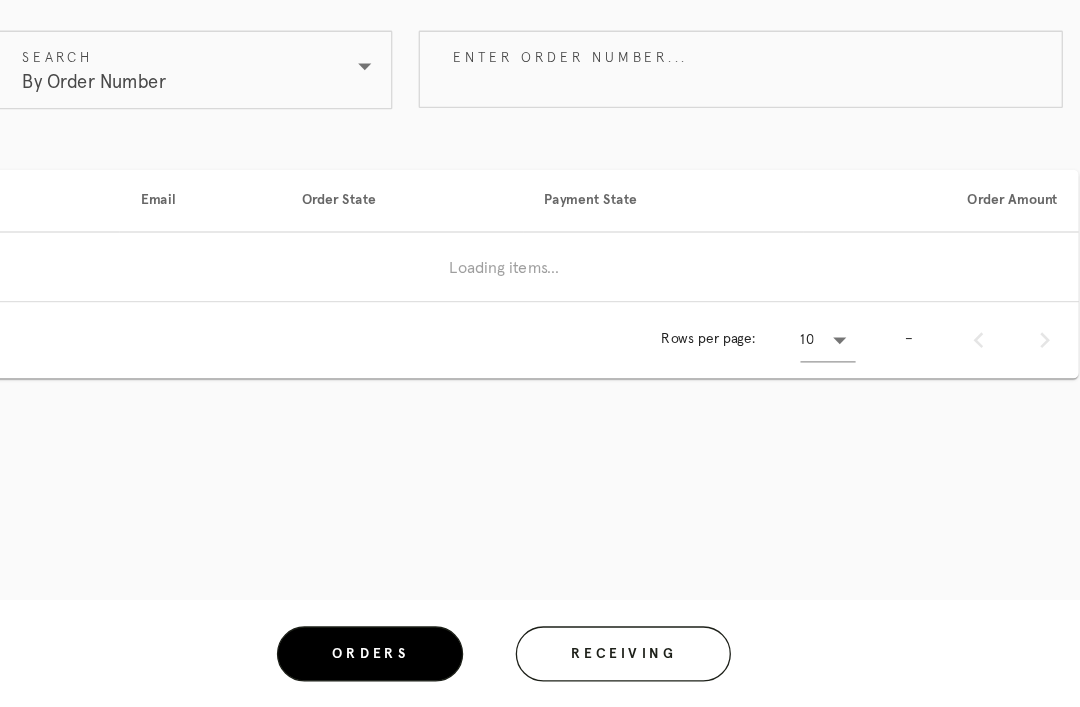 scroll, scrollTop: 64, scrollLeft: 0, axis: vertical 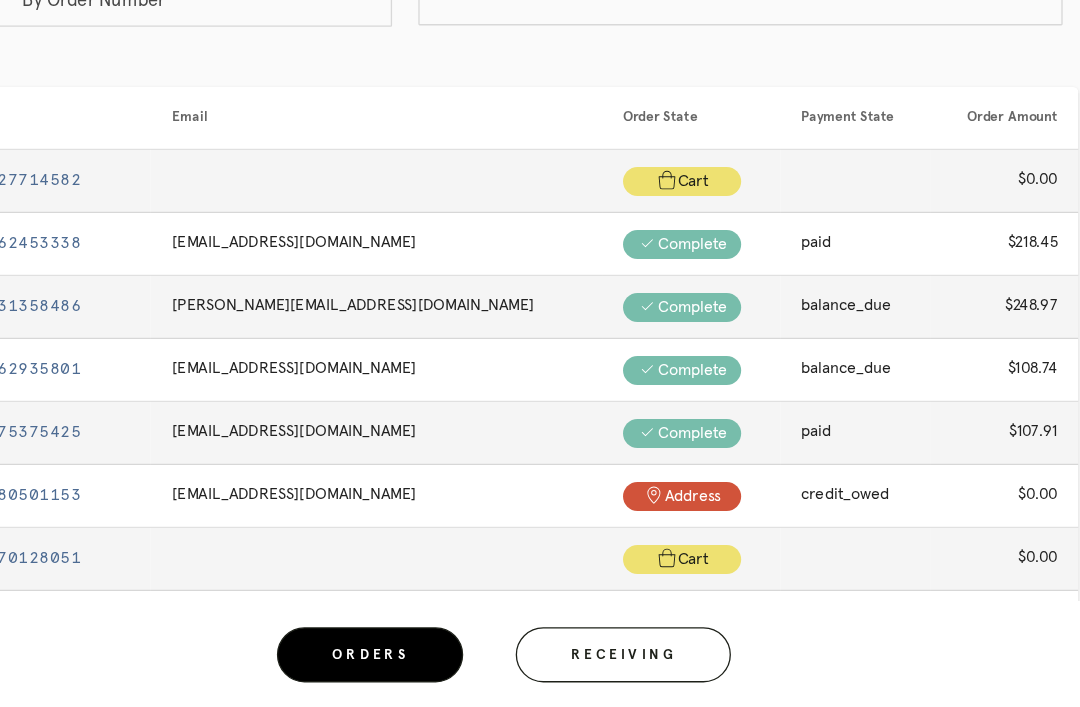 click on "Receiving" at bounding box center [631, 667] 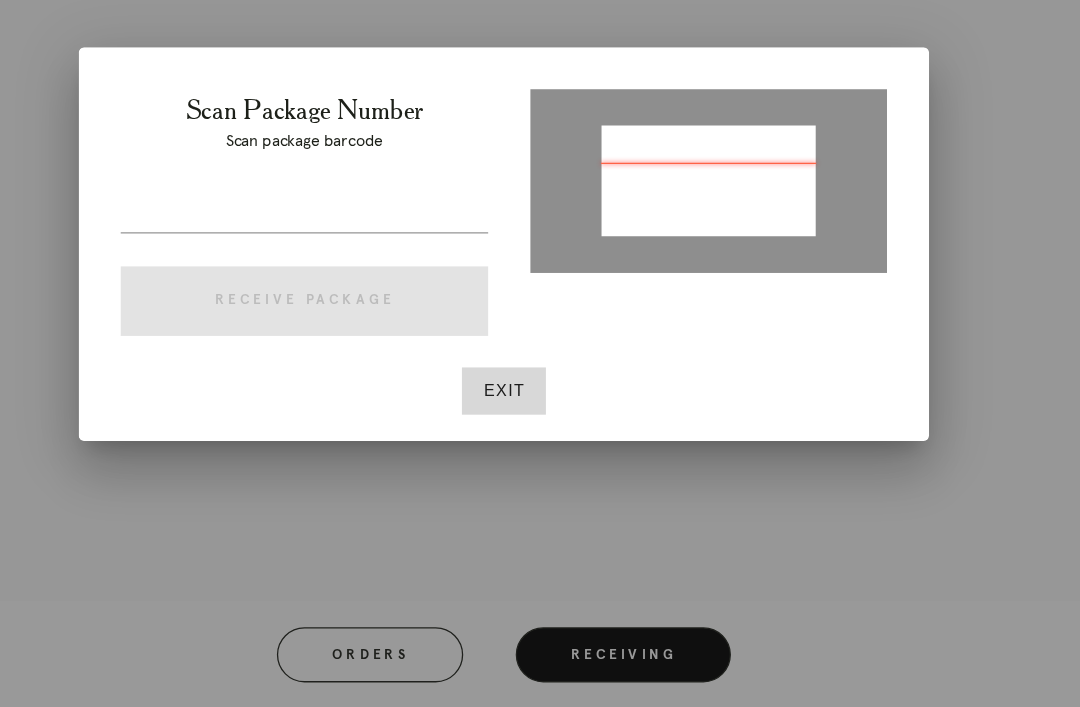 click at bounding box center [388, 329] 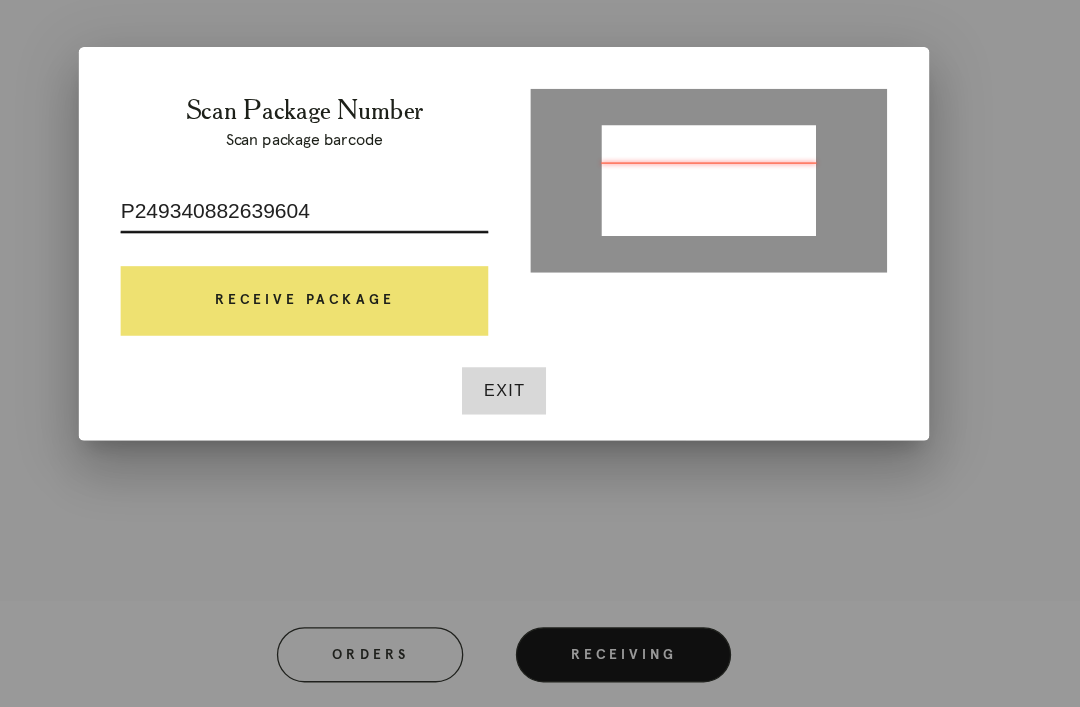 type on "P249340882639604" 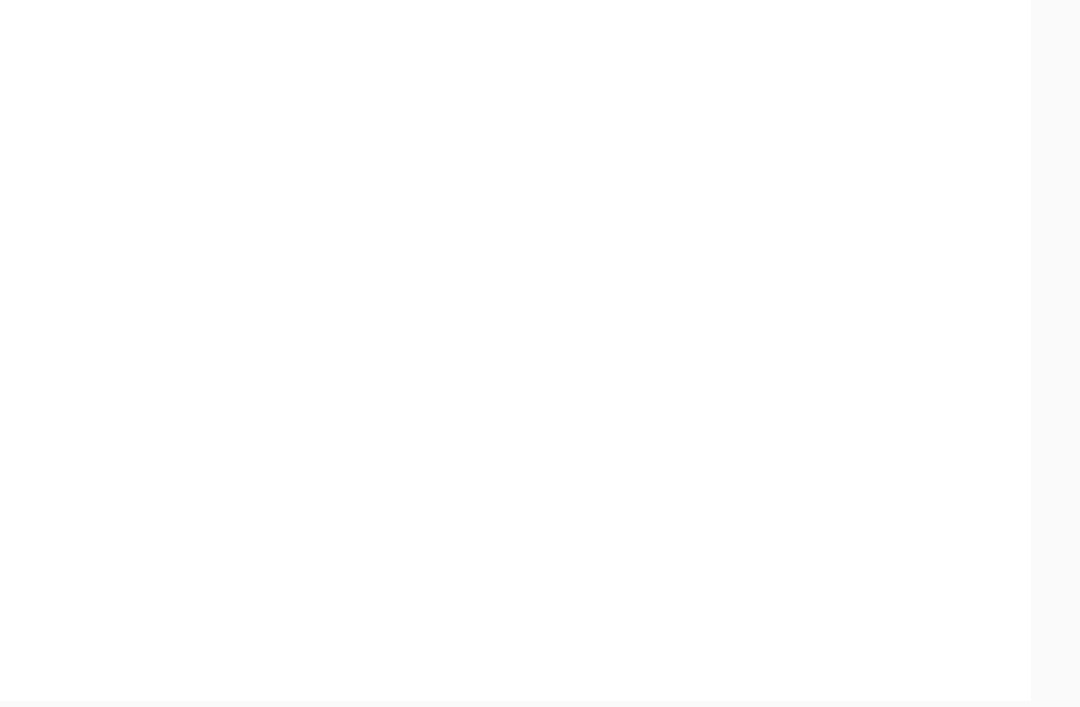 scroll, scrollTop: 1175, scrollLeft: 0, axis: vertical 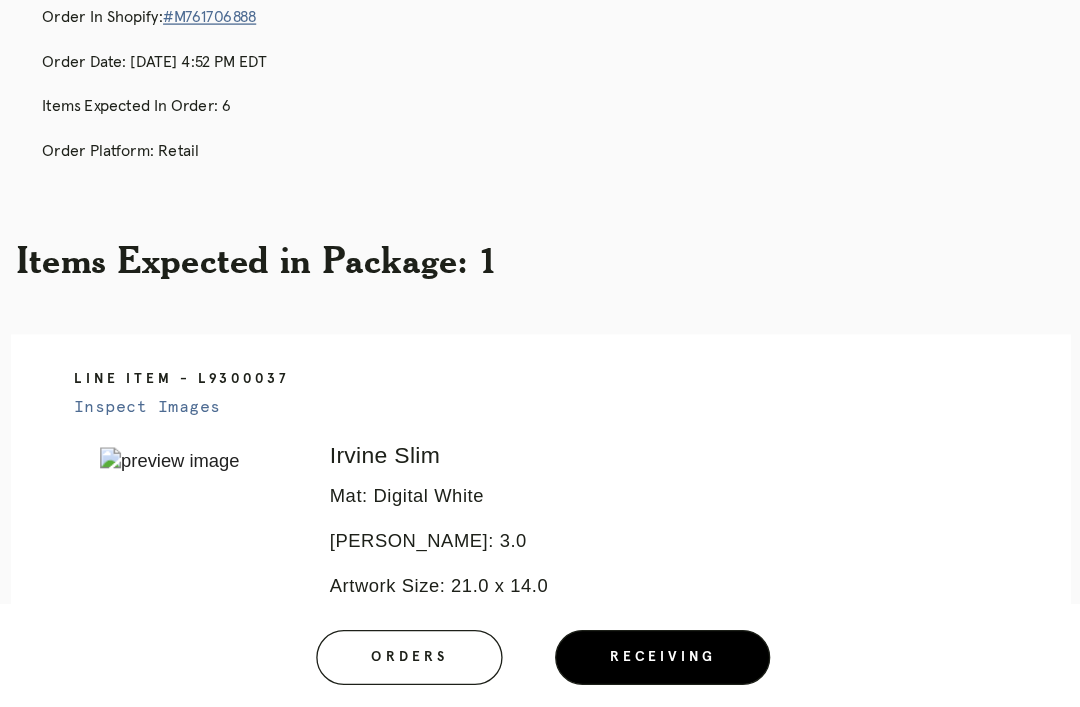 click on "#M761706888" at bounding box center (285, 179) 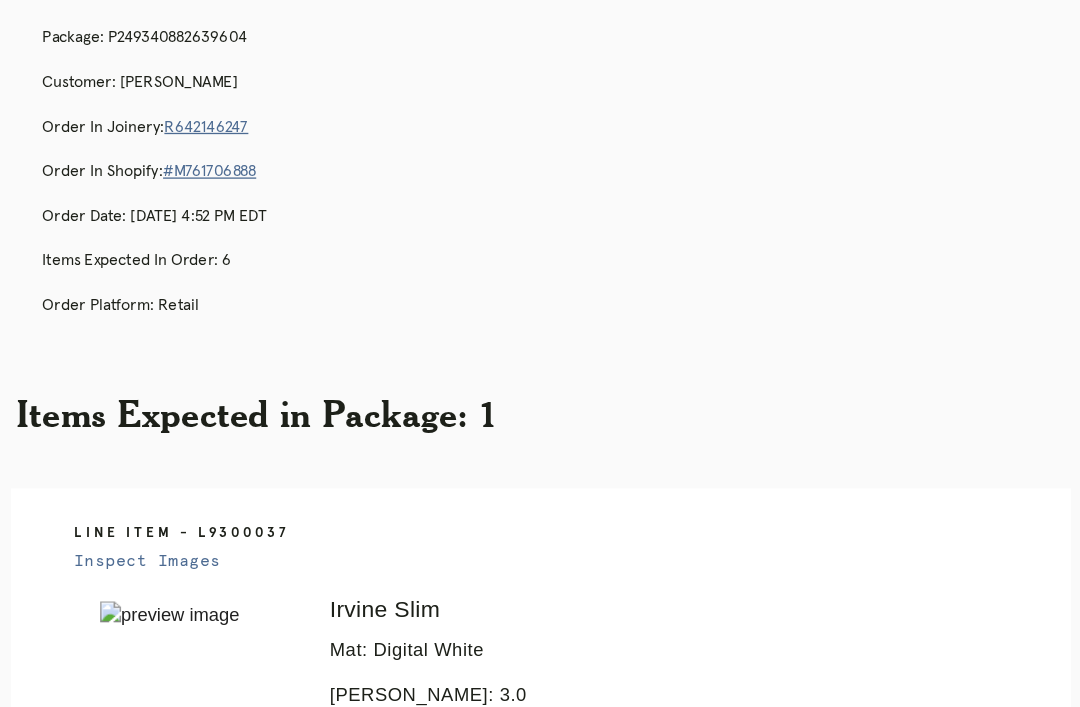 click on "R642146247" at bounding box center (283, 145) 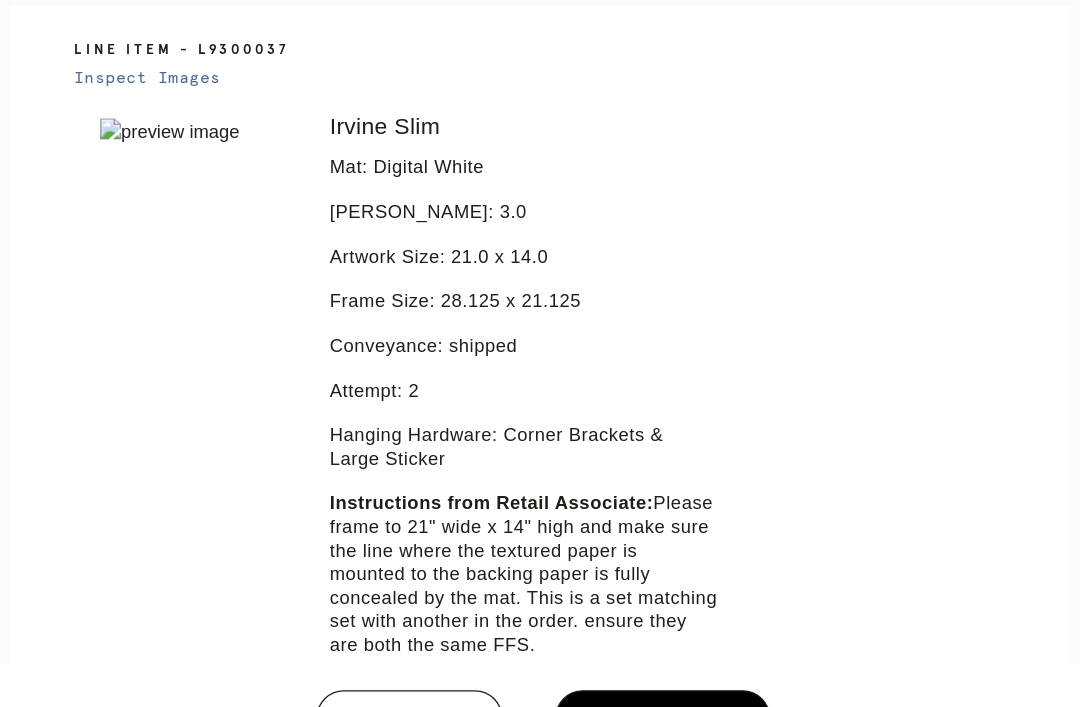 scroll, scrollTop: 427, scrollLeft: 0, axis: vertical 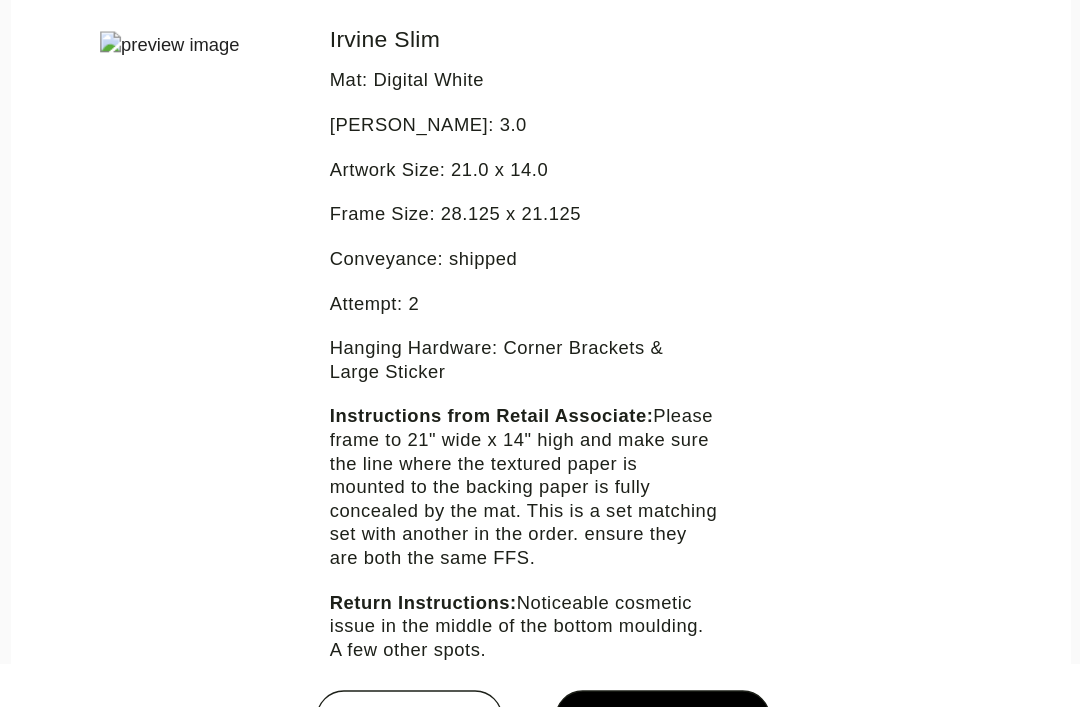 click on "Orders" at bounding box center [438, 667] 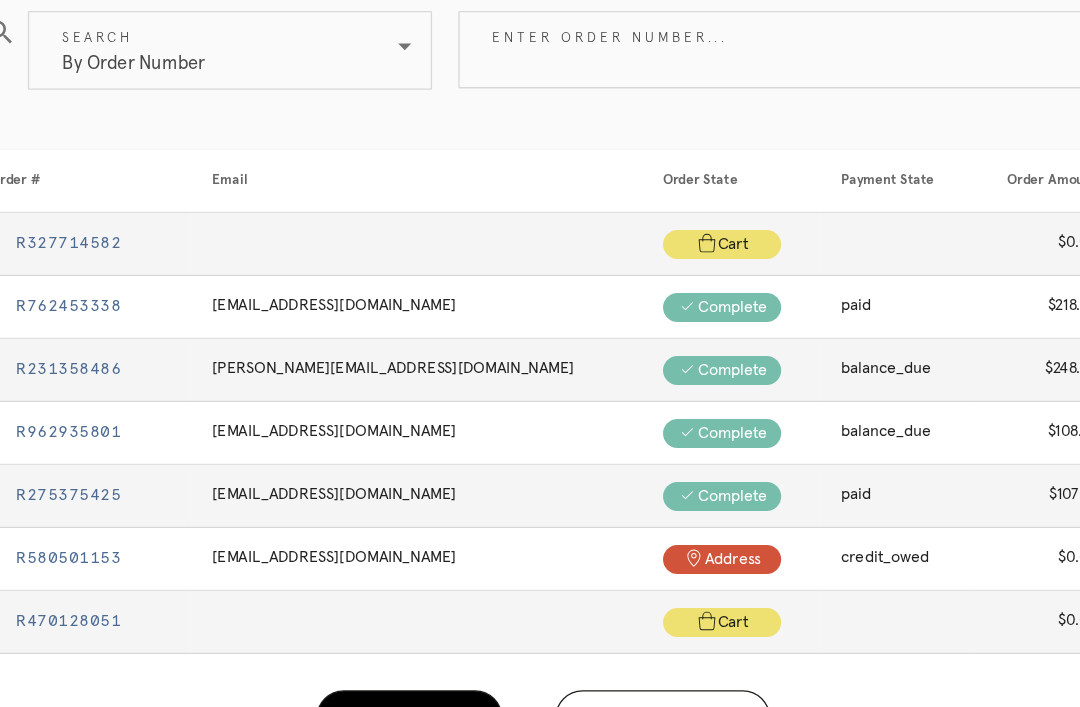 click on "By Order Number" at bounding box center (287, 158) 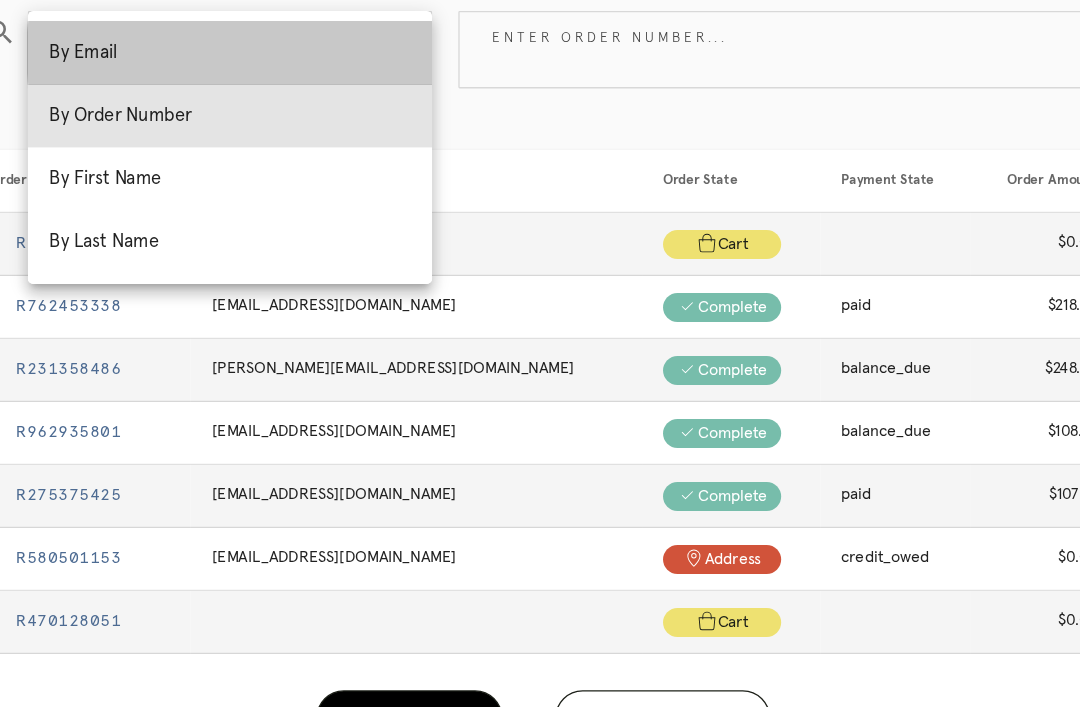 click on "By Email" at bounding box center (301, 160) 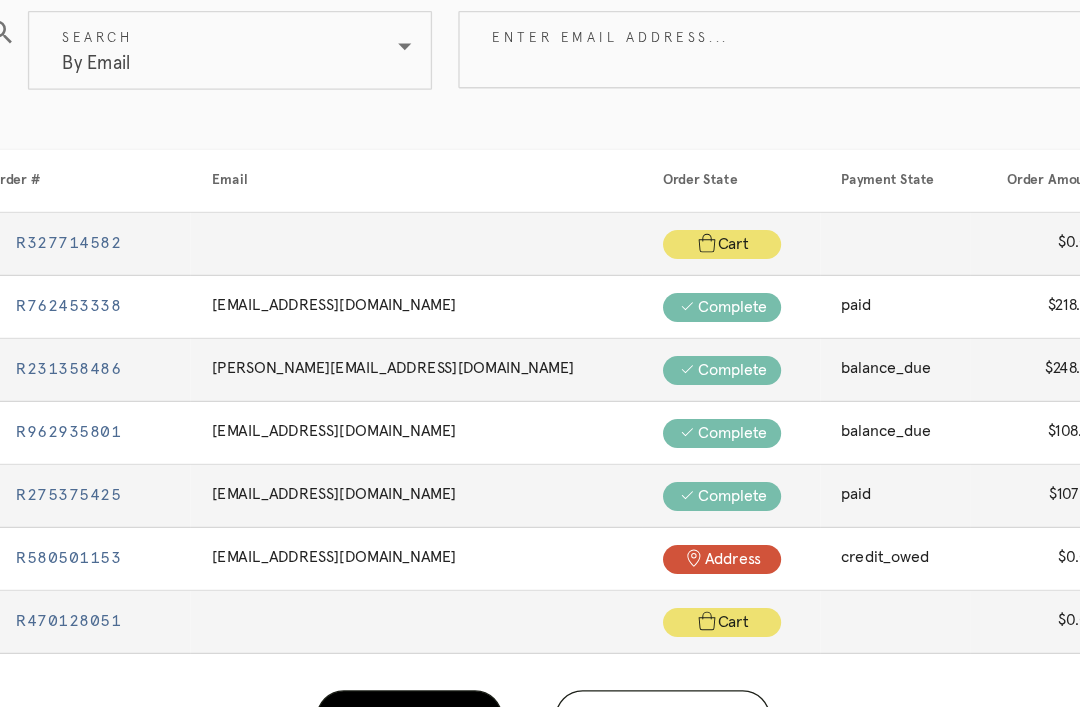 click on "Enter email address..." at bounding box center (720, 157) 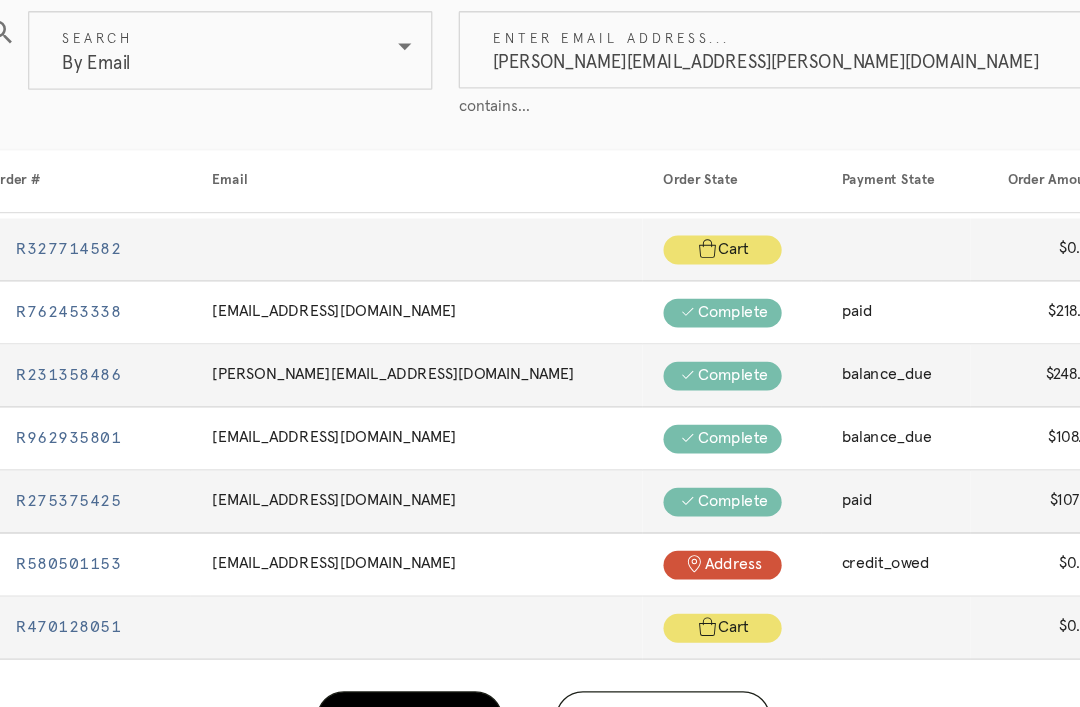 type on "Lizzie.amundsen@gmail.com" 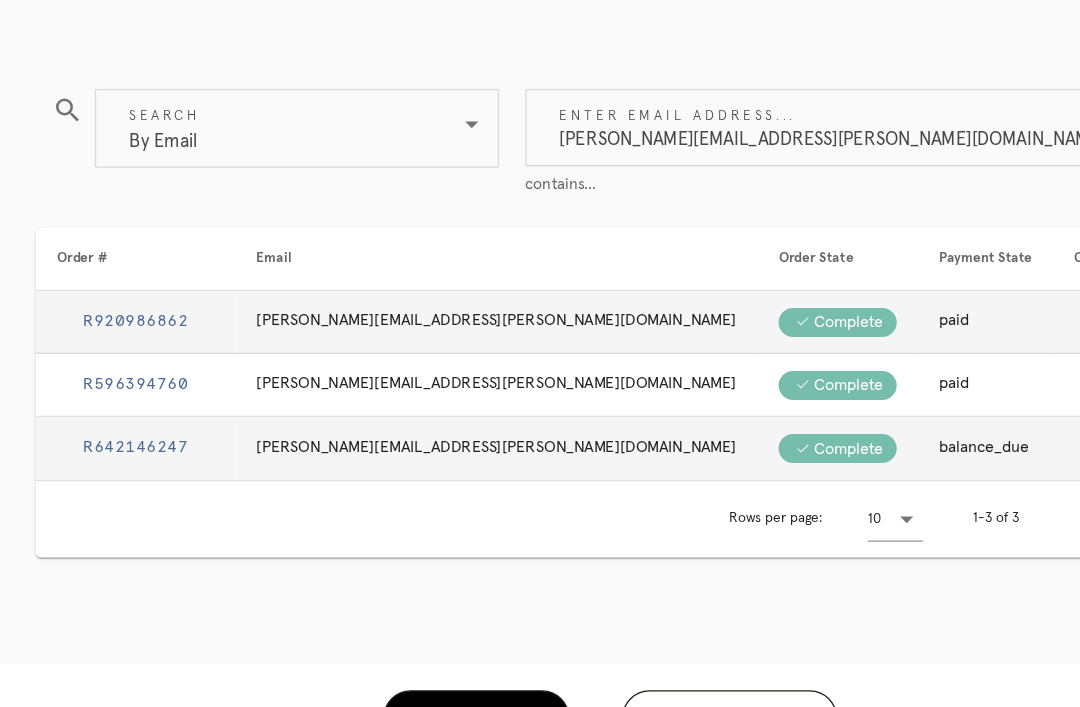 click on "R920986862" at bounding box center (178, 365) 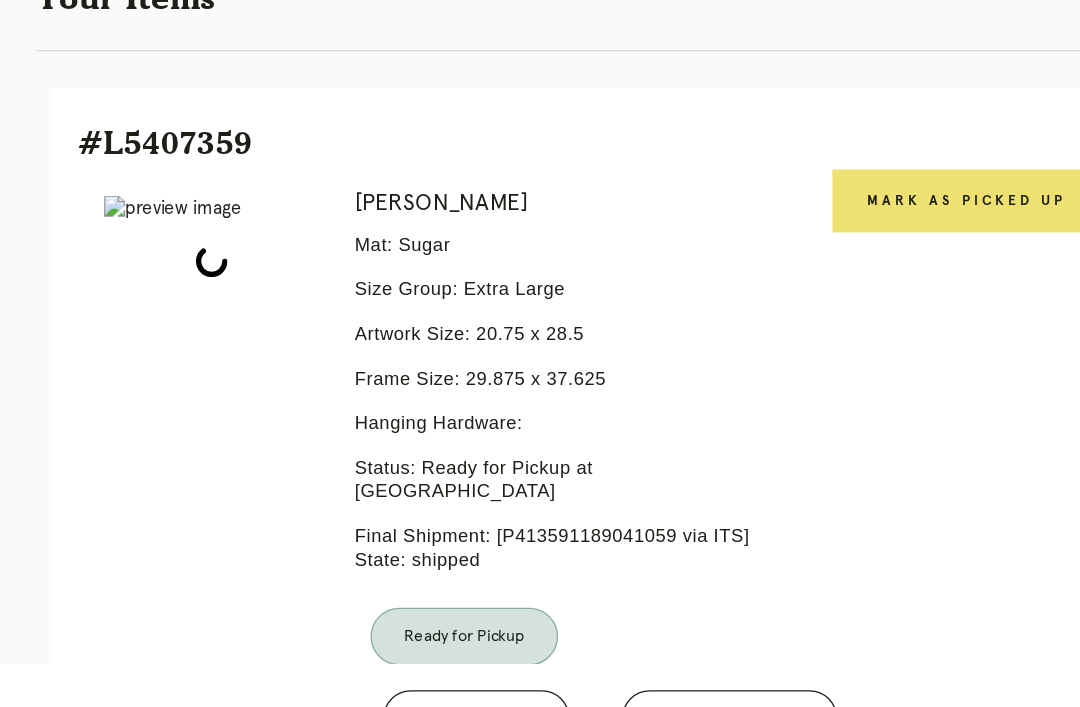 scroll, scrollTop: 365, scrollLeft: 0, axis: vertical 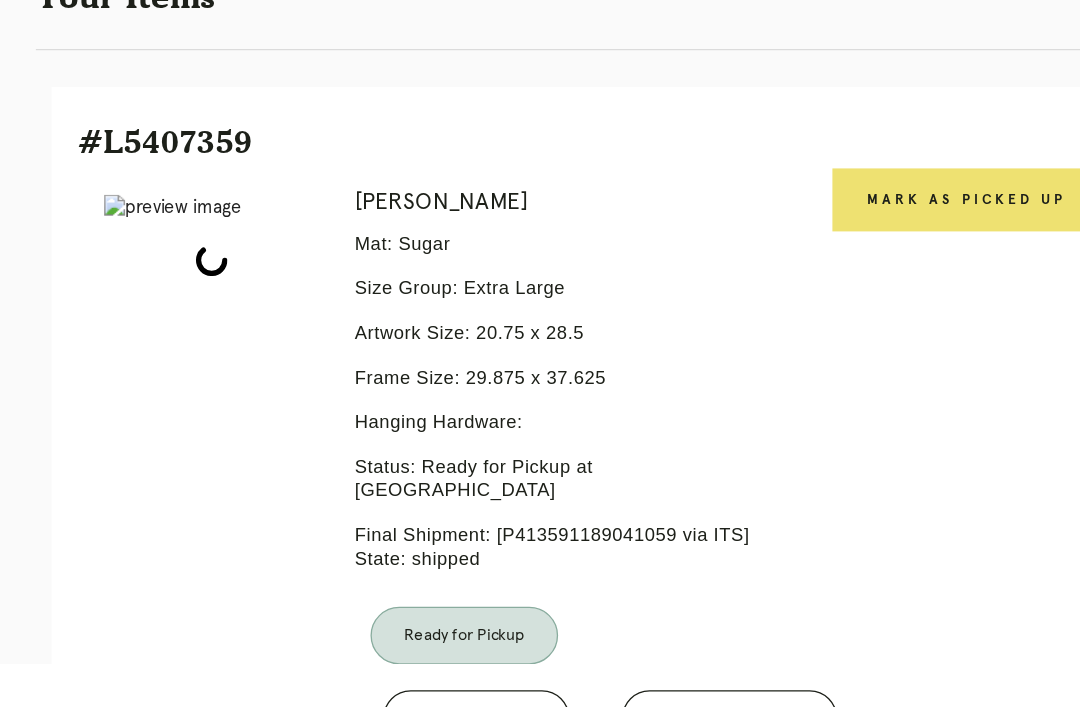 click on "Mark as Picked Up" at bounding box center [811, 272] 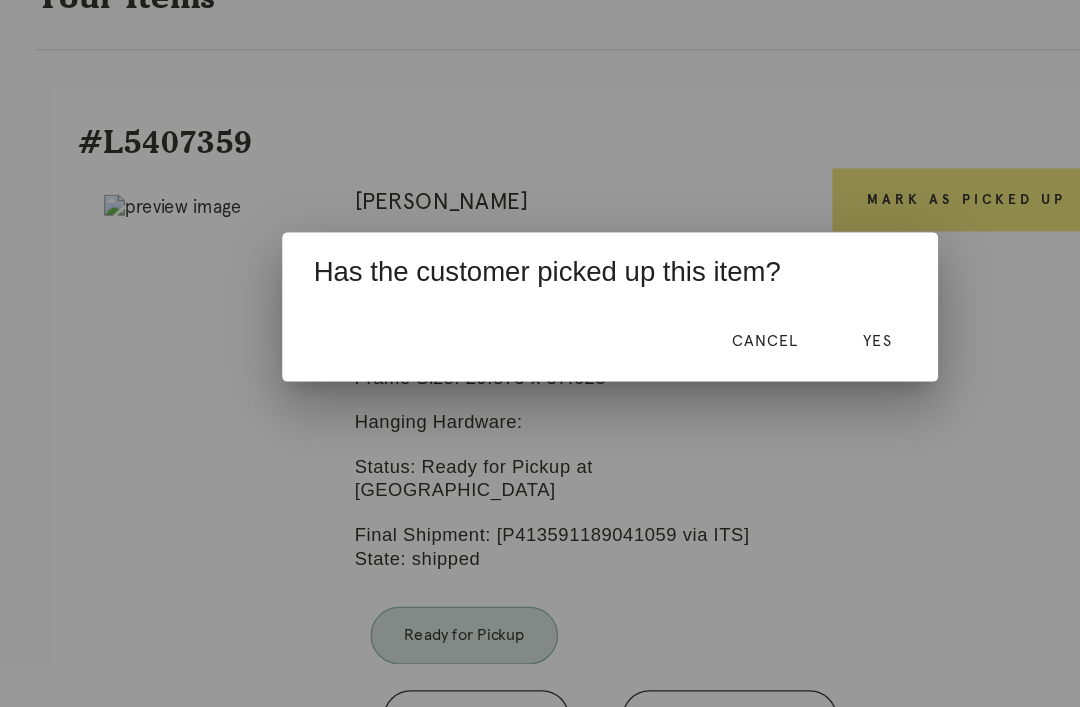 click on "Yes" at bounding box center (743, 381) 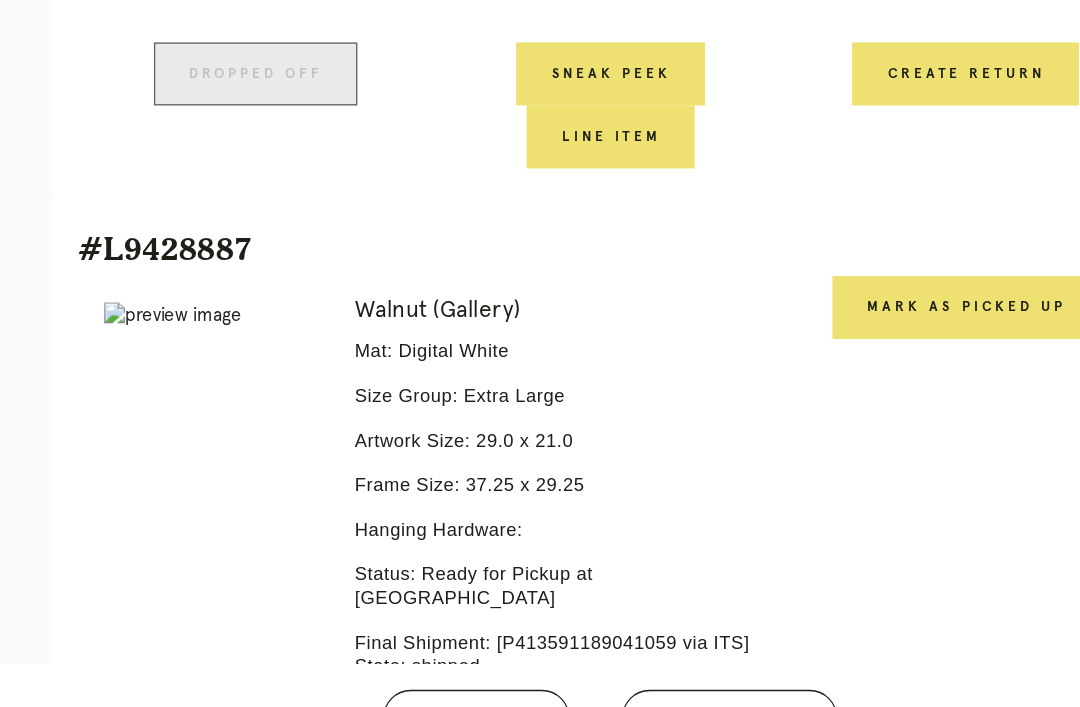 scroll, scrollTop: 839, scrollLeft: 0, axis: vertical 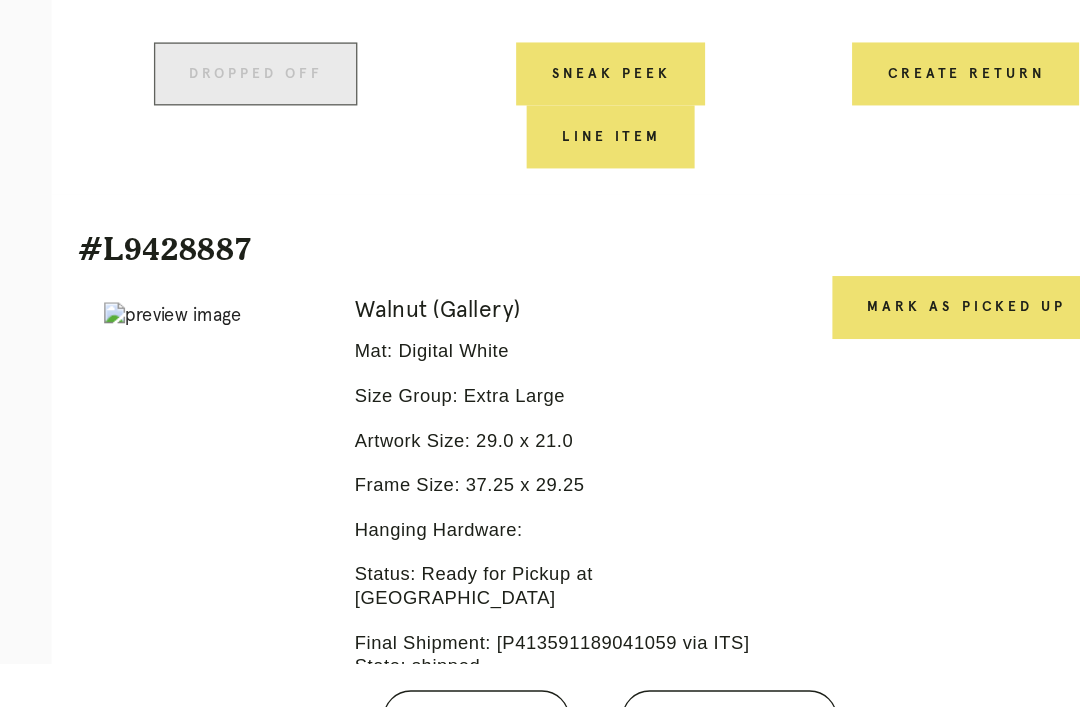 click on "Mark as Picked Up" at bounding box center [811, 354] 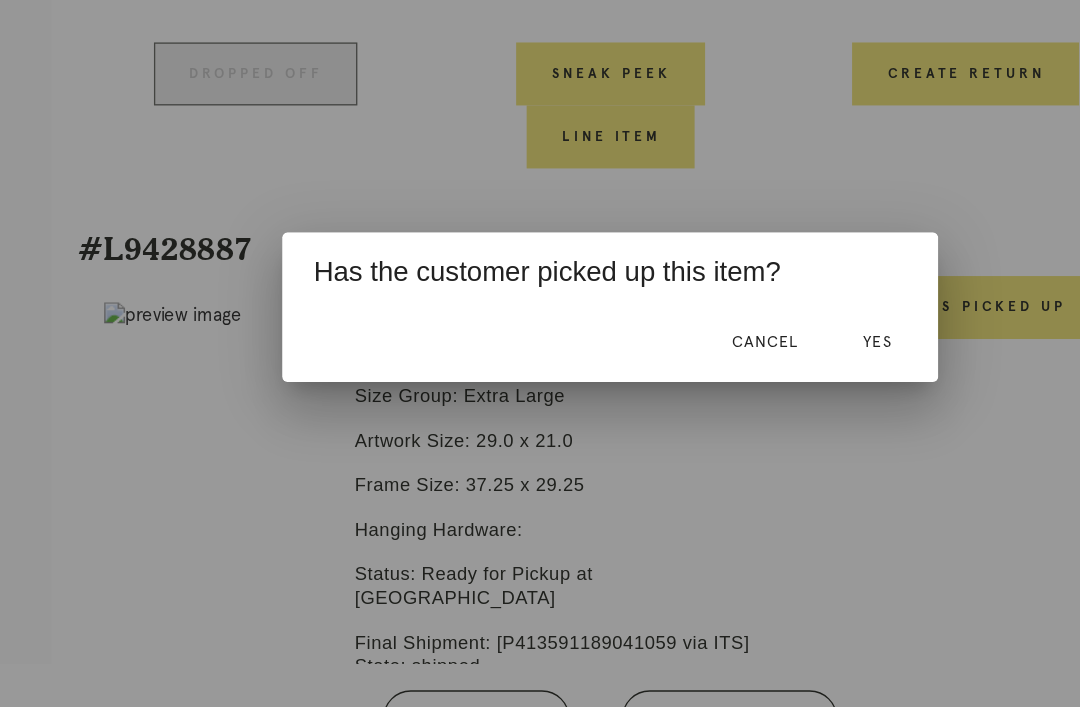 click on "Yes" at bounding box center [743, 380] 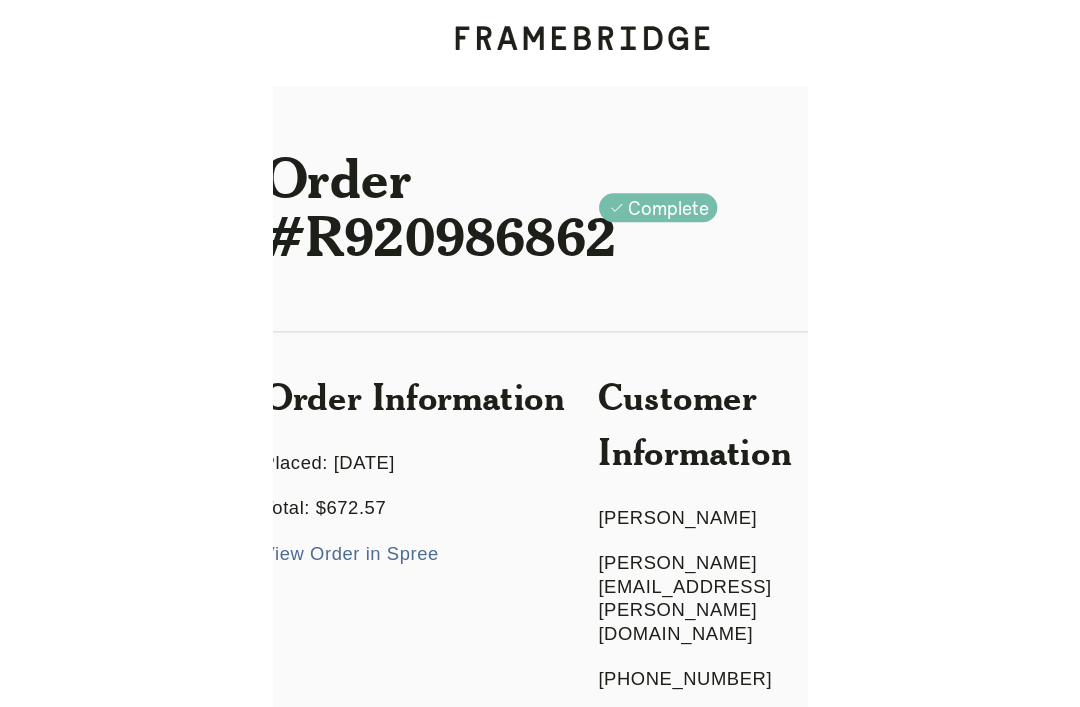scroll, scrollTop: 223, scrollLeft: 0, axis: vertical 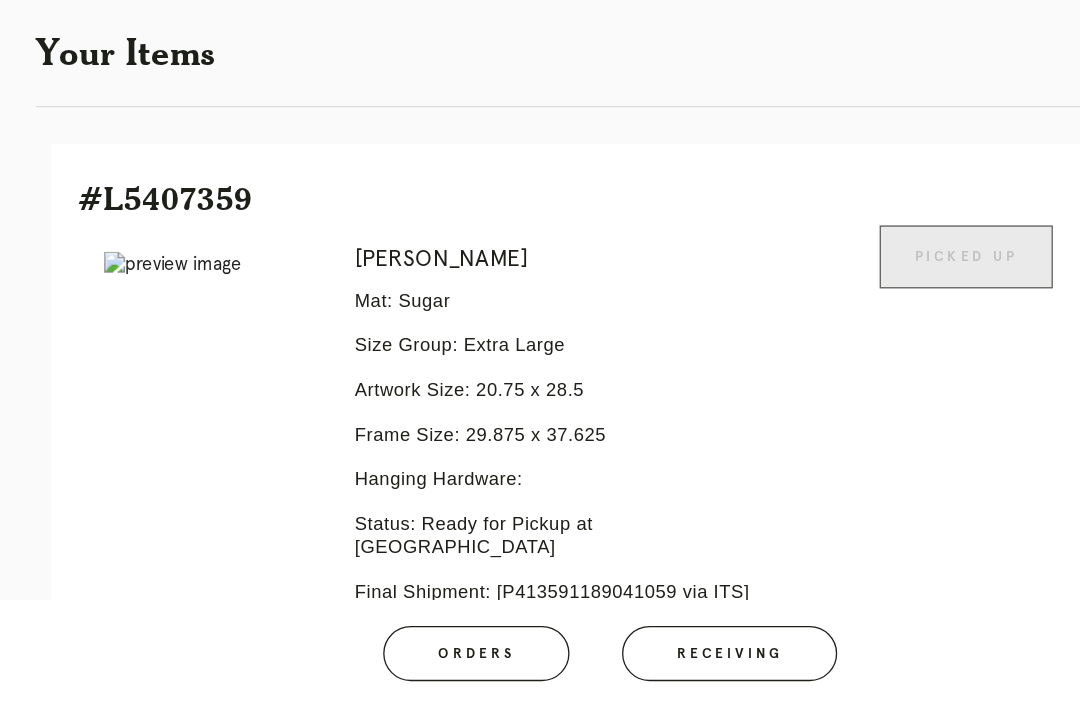 click on "Orders" at bounding box center [438, 667] 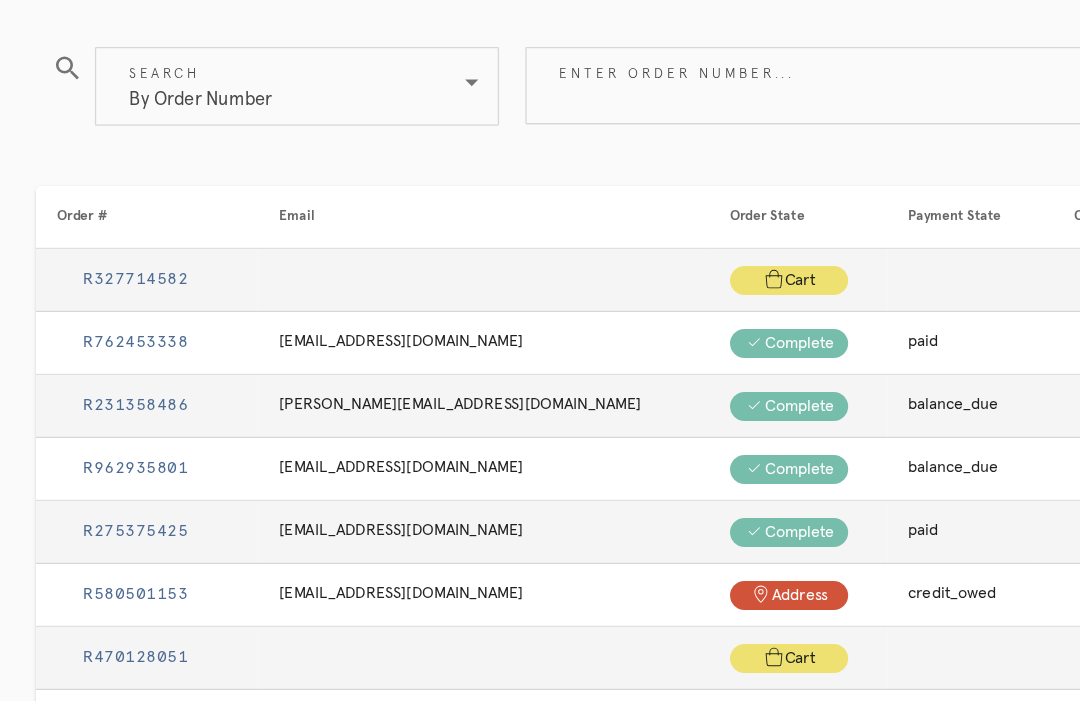 click on "Enter order number..." at bounding box center [720, 157] 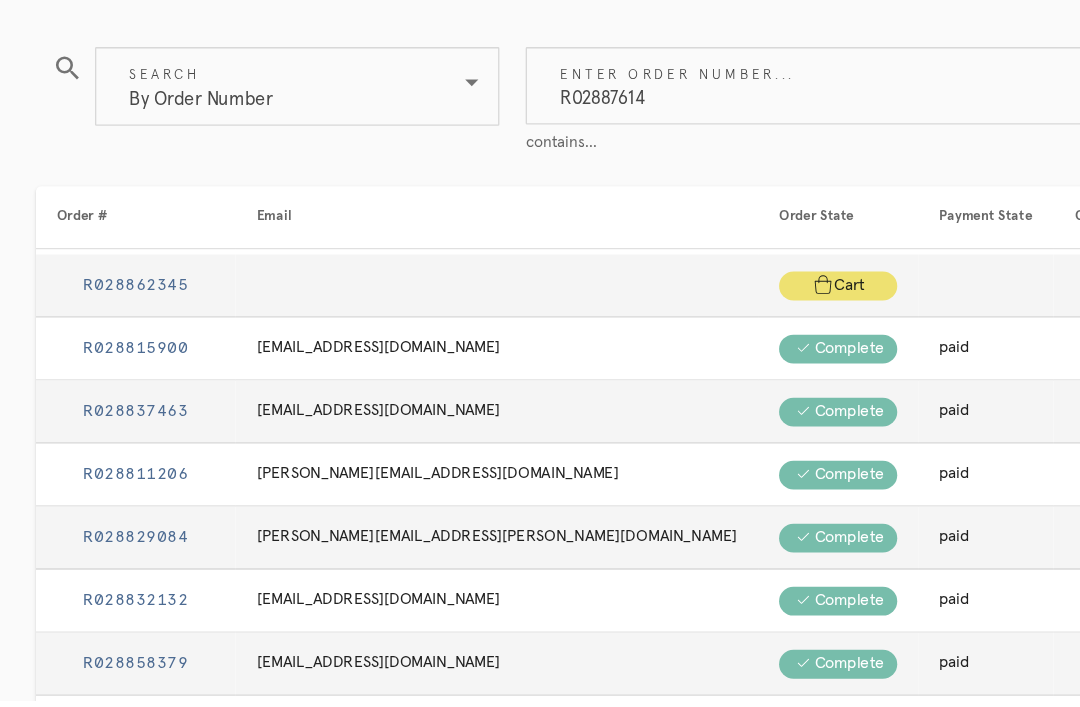 type on "R028876142" 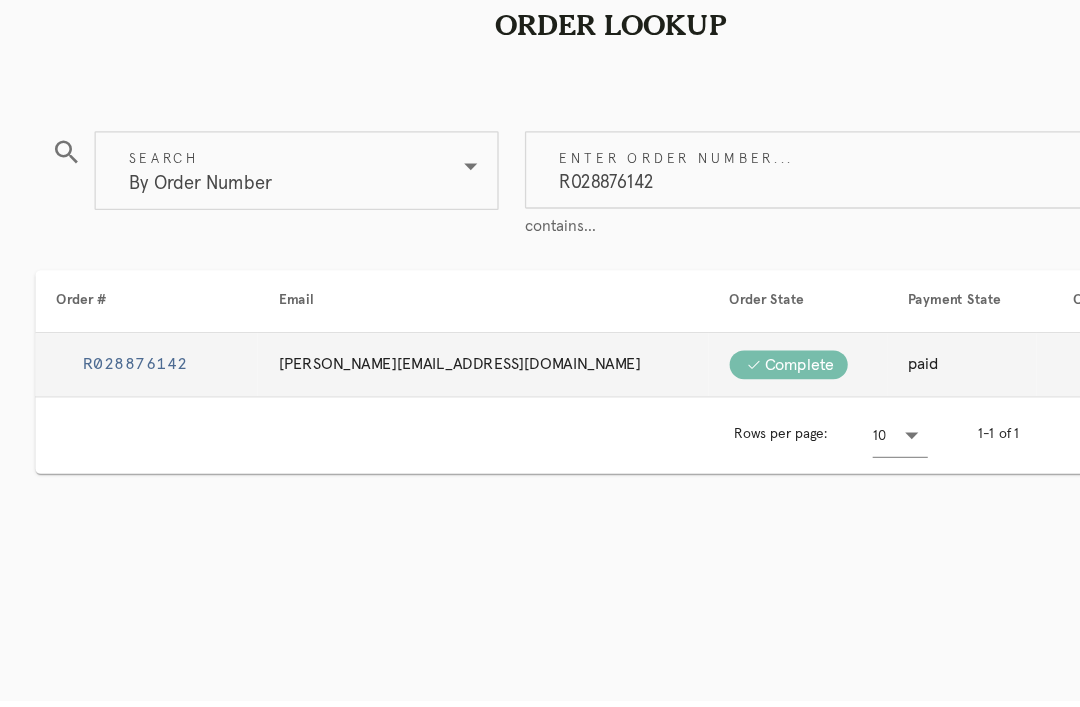 click on "R028876142" at bounding box center [178, 369] 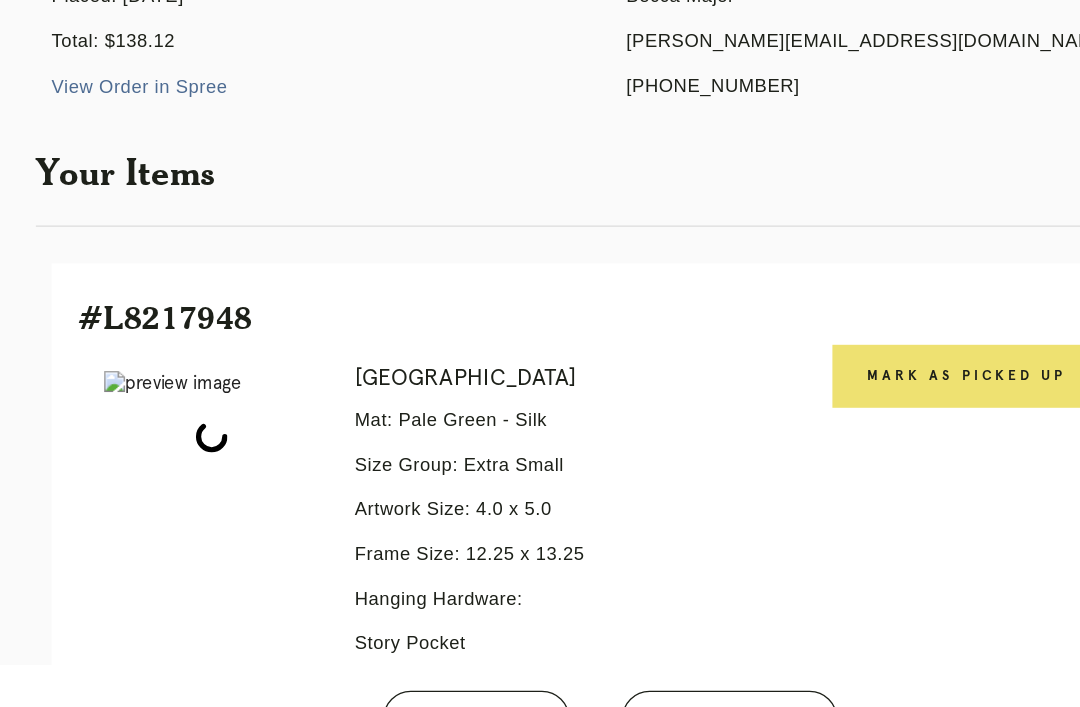 scroll, scrollTop: 214, scrollLeft: 0, axis: vertical 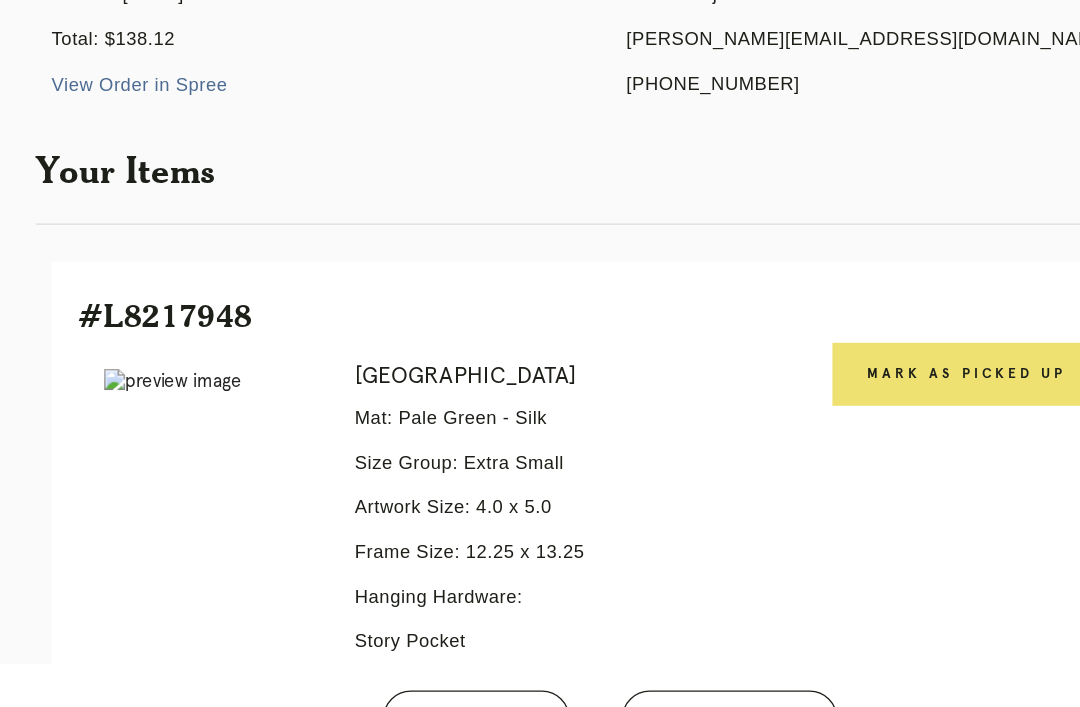 click on "Mark as Picked Up" at bounding box center [811, 405] 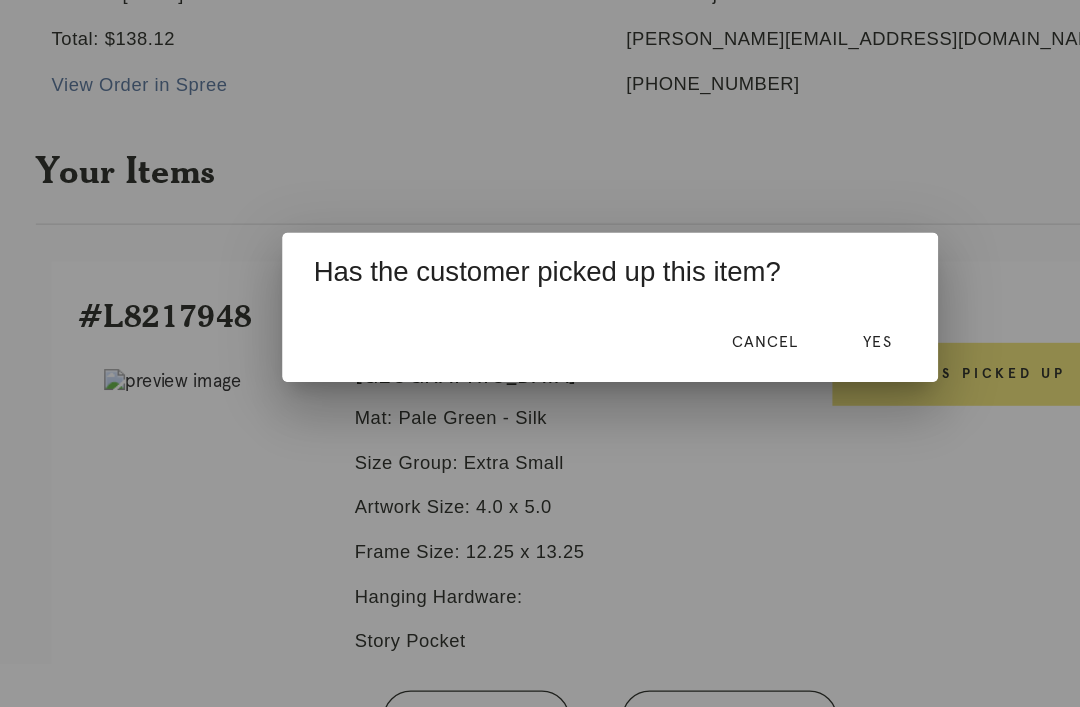 click on "Yes" at bounding box center [743, 380] 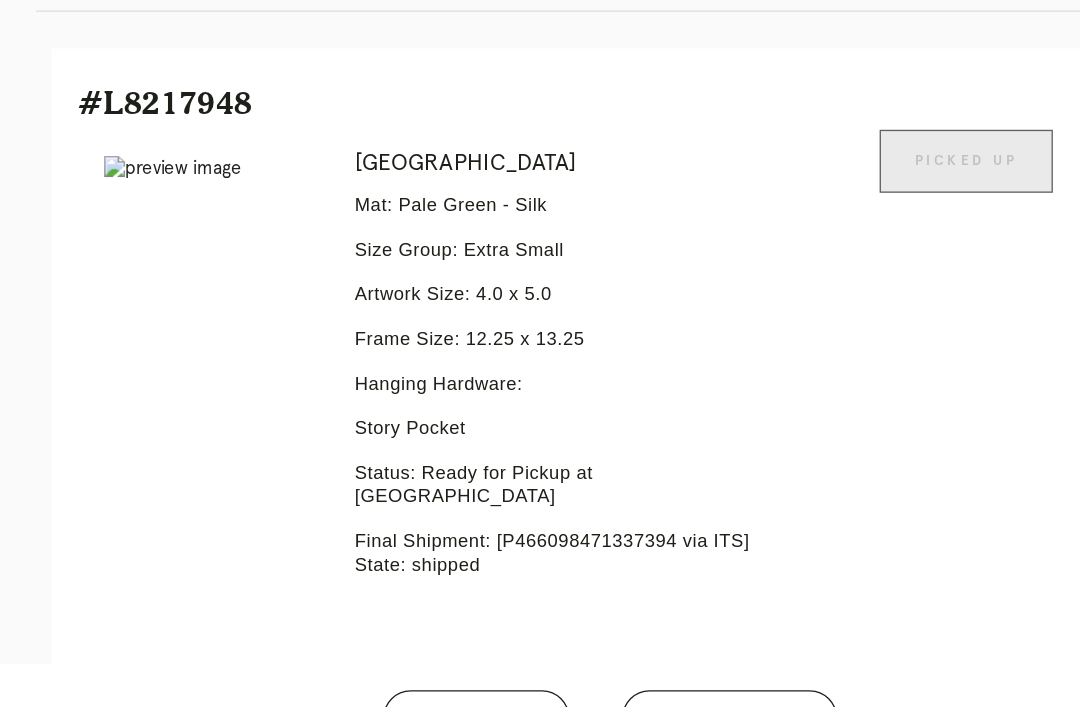 scroll, scrollTop: 526, scrollLeft: 0, axis: vertical 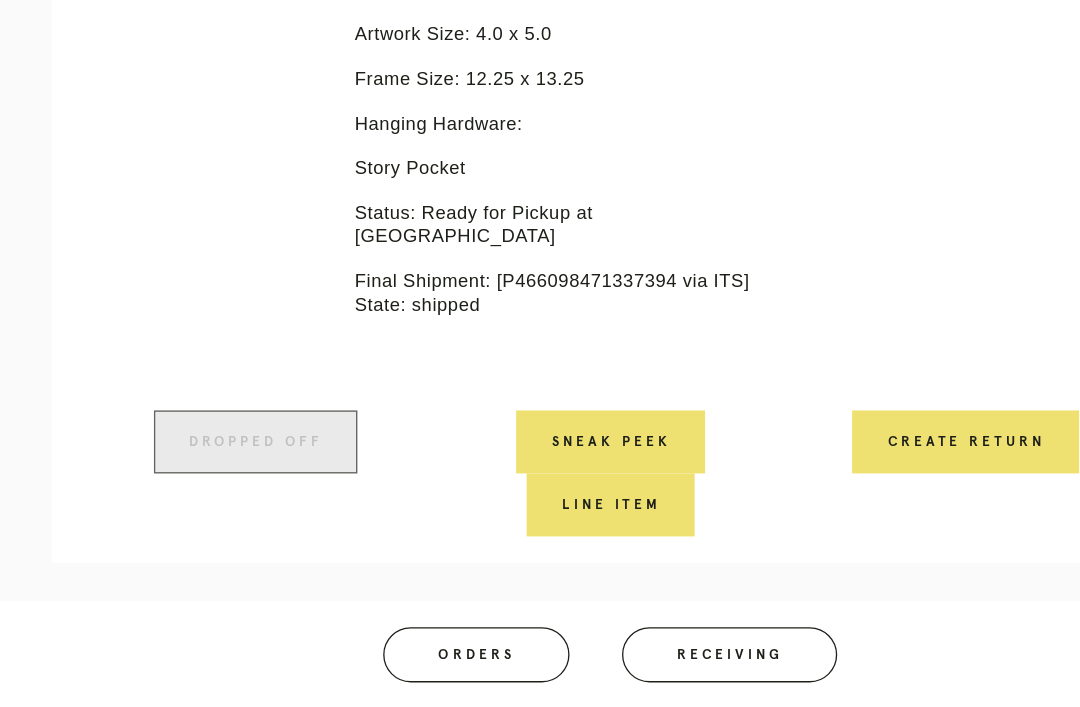 click on "Orders" at bounding box center [438, 667] 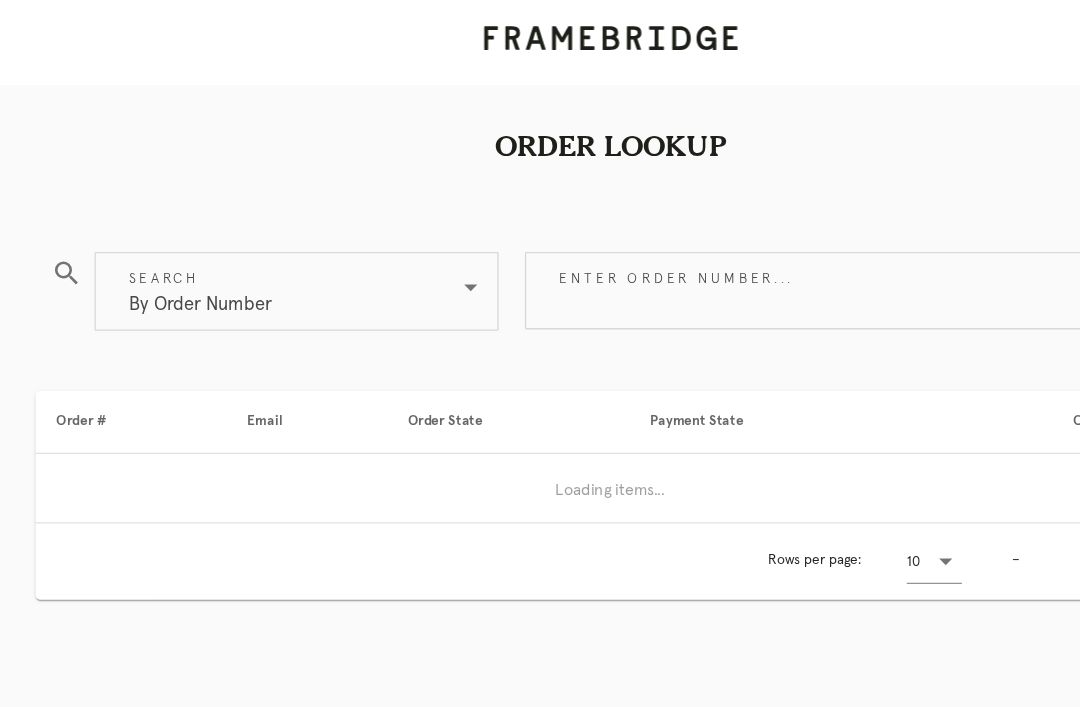 scroll, scrollTop: 64, scrollLeft: 0, axis: vertical 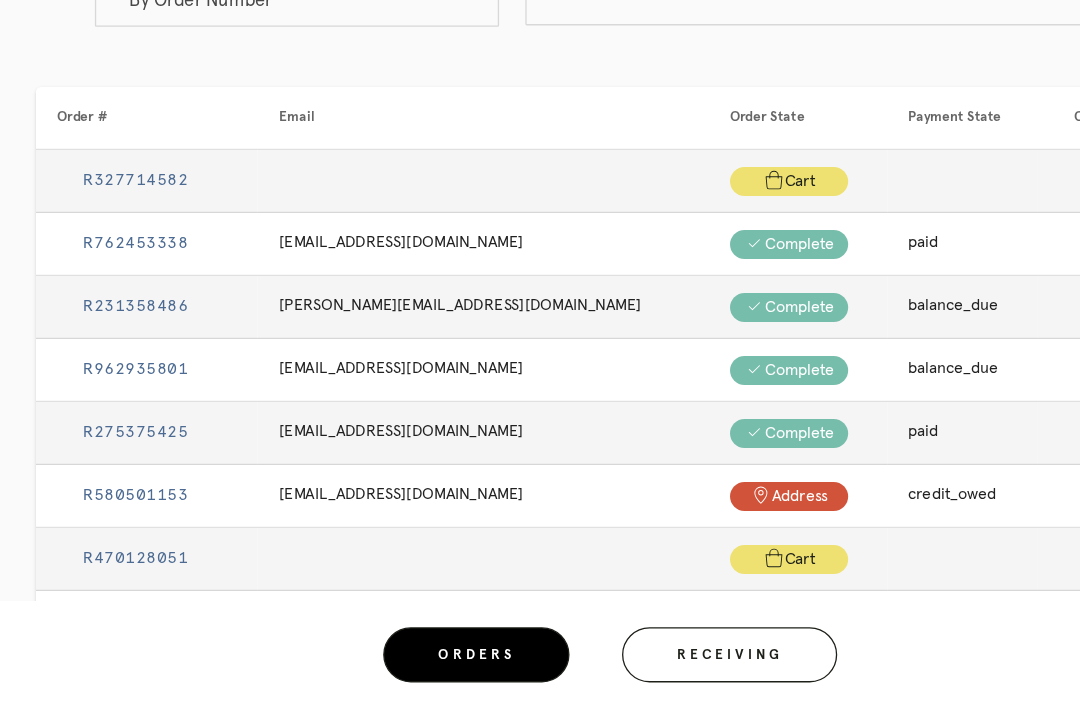 click on "Receiving" at bounding box center (631, 667) 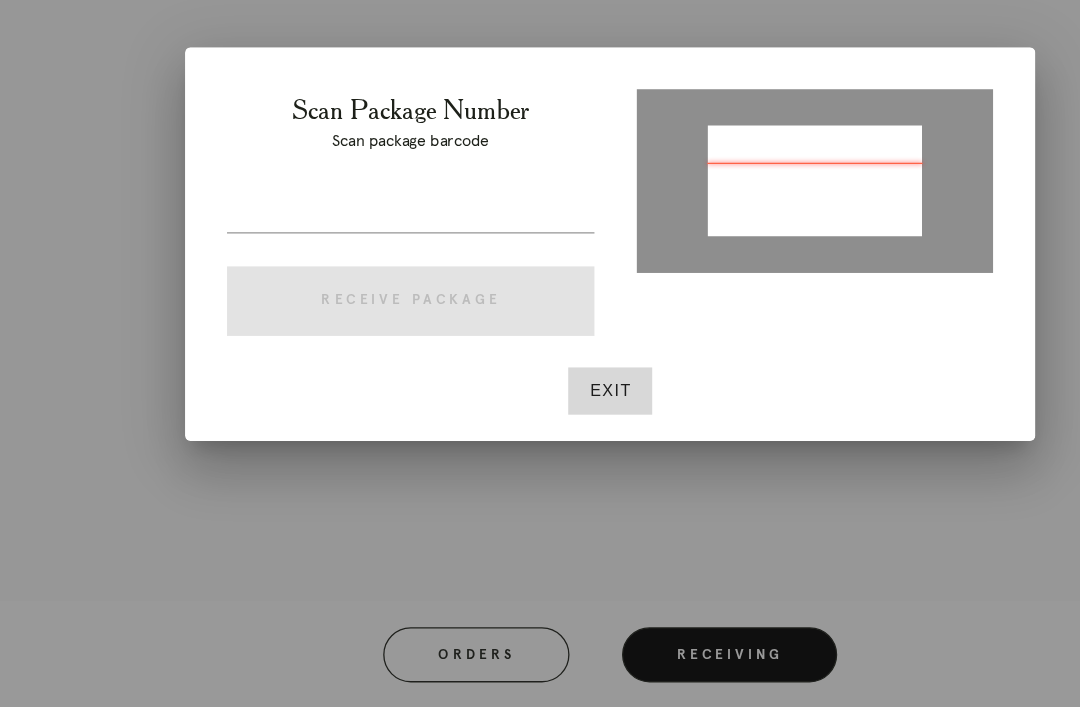 click at bounding box center [696, 304] 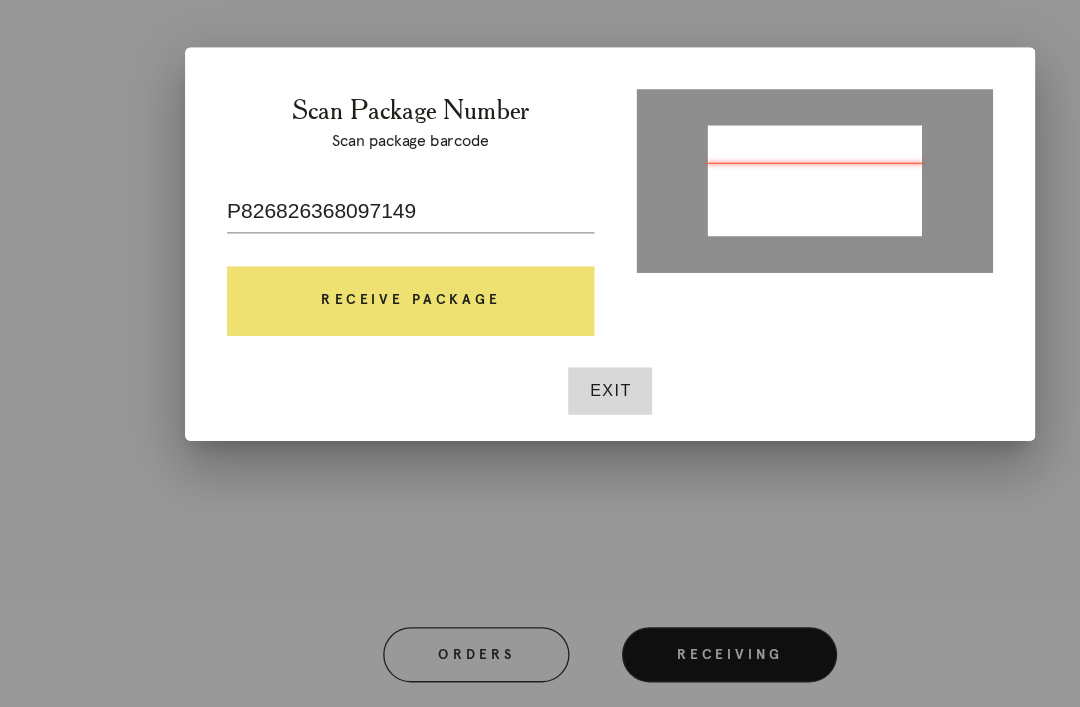 click on "Receive Package" at bounding box center [388, 398] 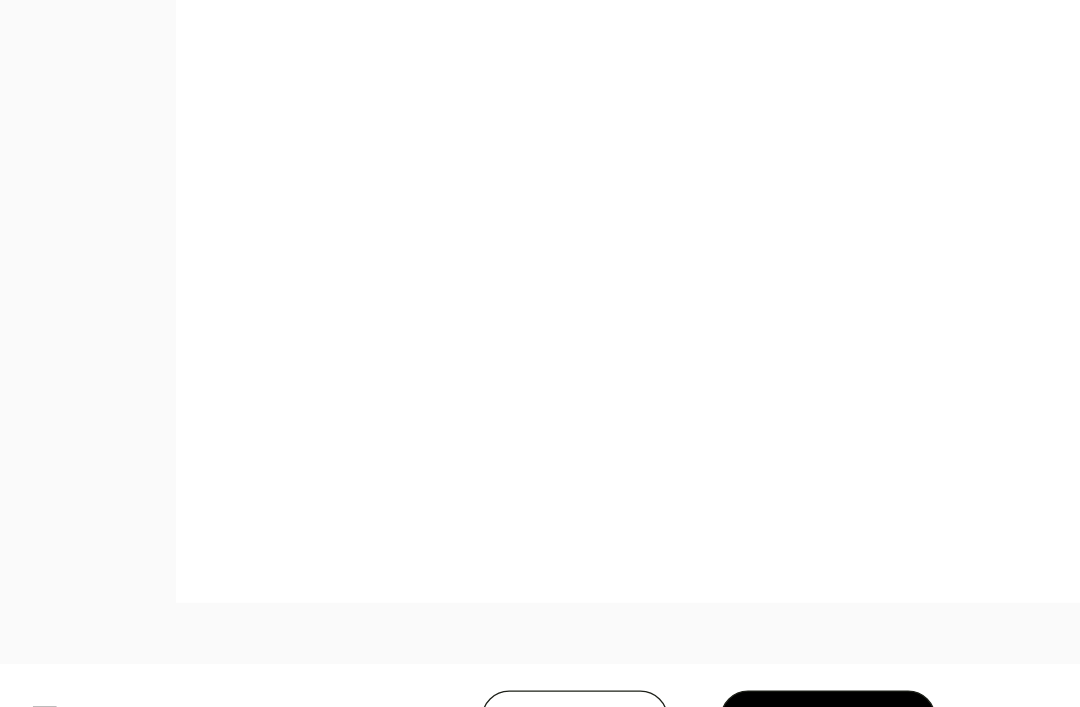 scroll, scrollTop: 1032, scrollLeft: 0, axis: vertical 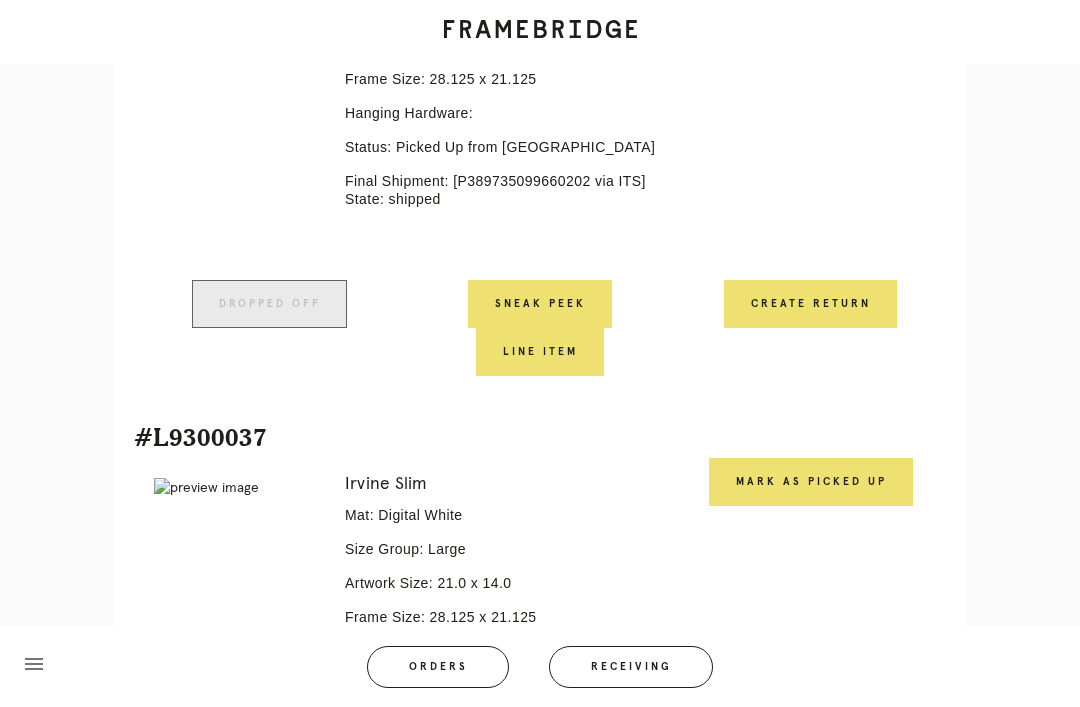 click on "Mark as Picked Up" at bounding box center (811, 482) 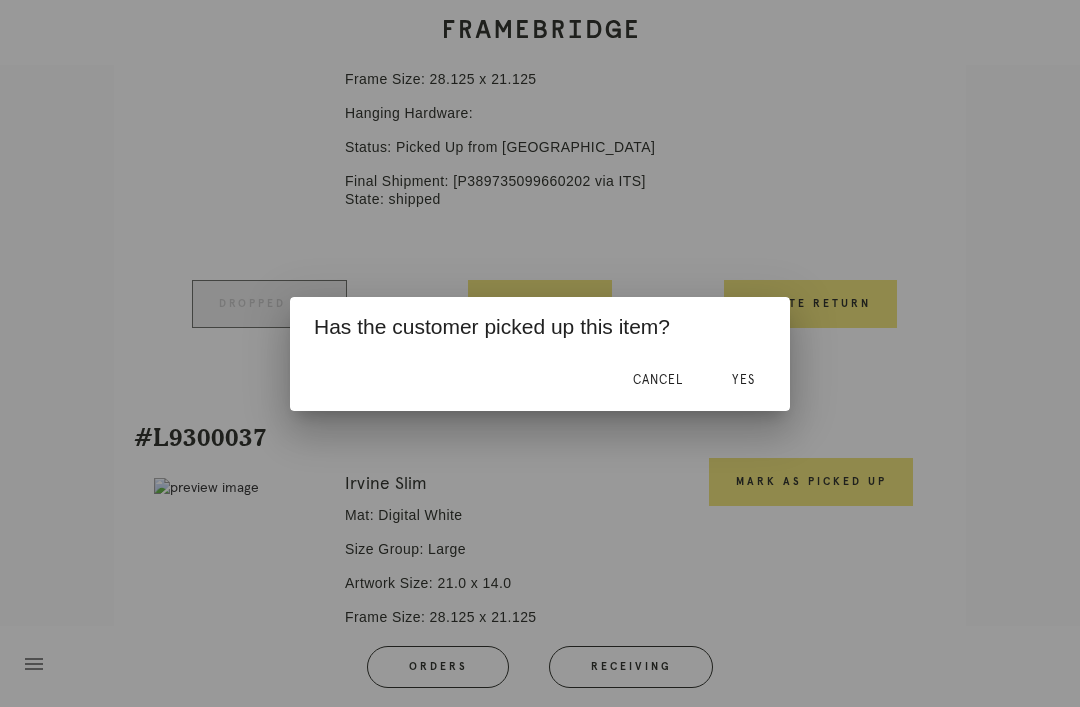 click on "Yes" at bounding box center [743, 381] 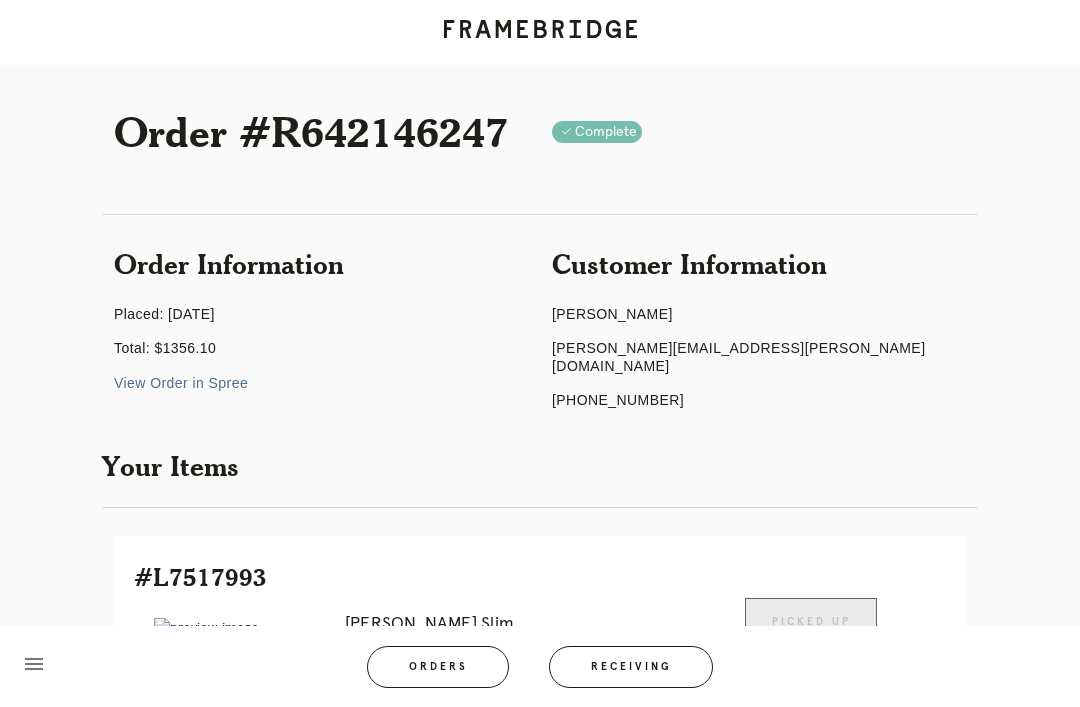 scroll, scrollTop: 0, scrollLeft: 0, axis: both 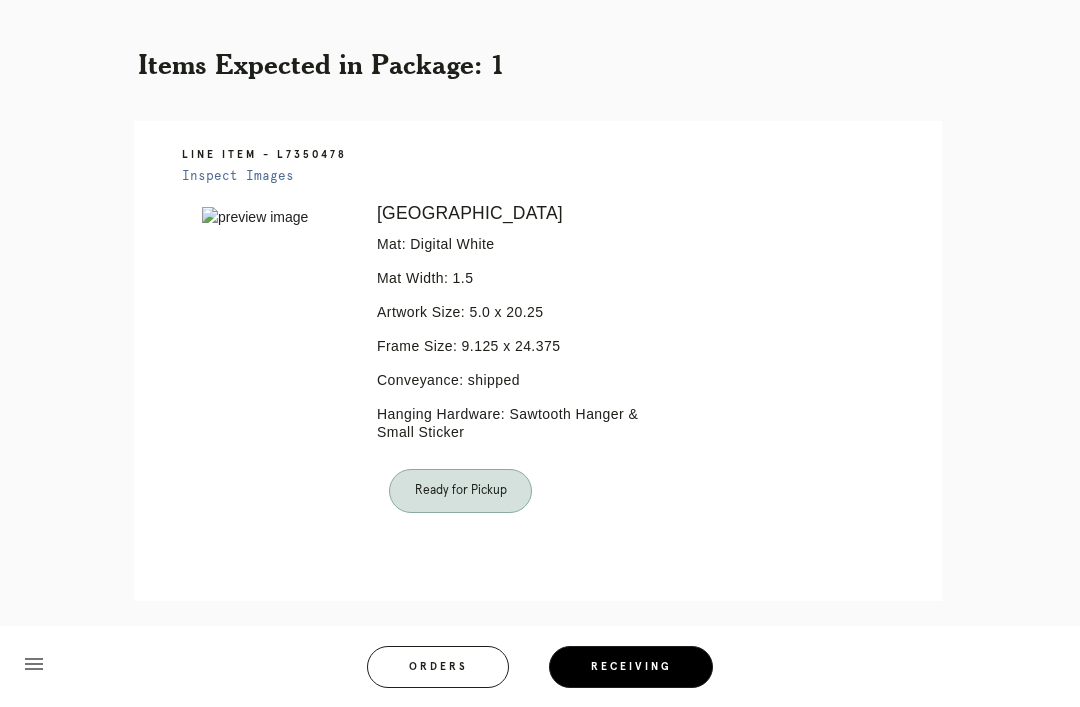 click on "Orders" at bounding box center (438, 667) 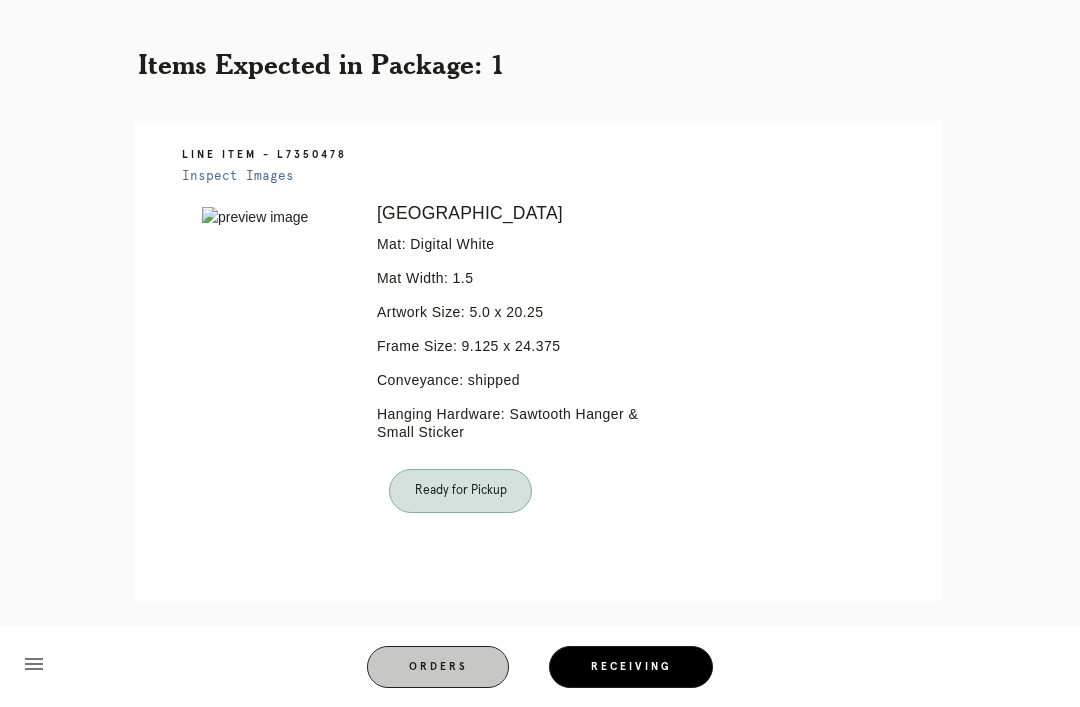 scroll, scrollTop: 0, scrollLeft: 0, axis: both 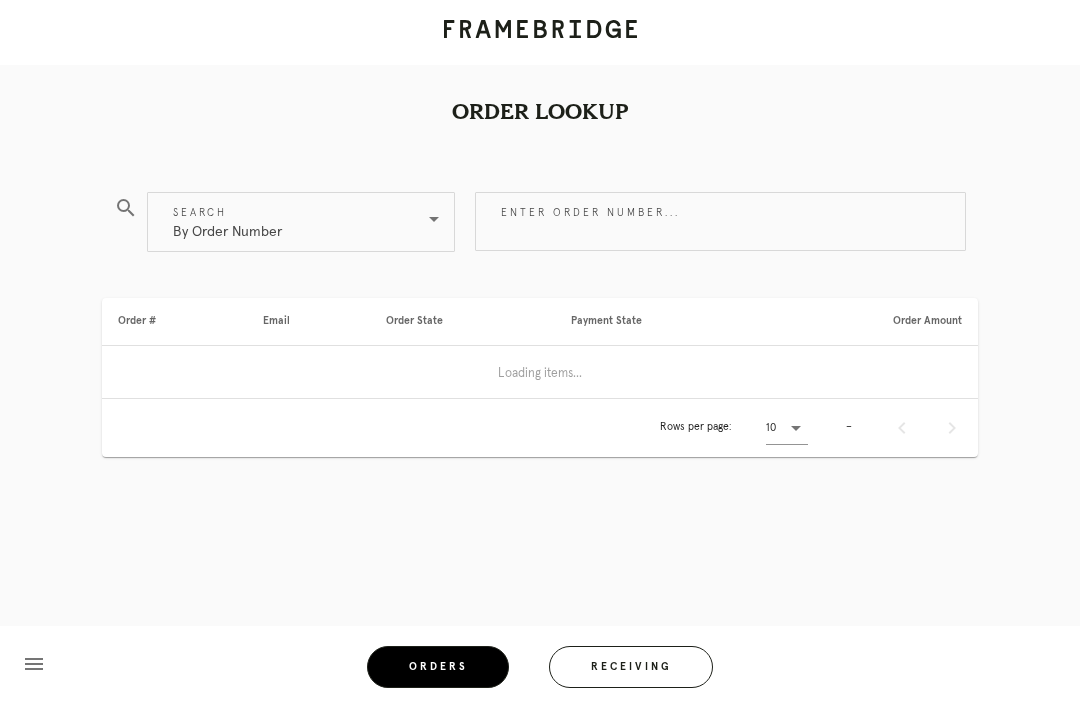 click on "Receiving" at bounding box center [631, 667] 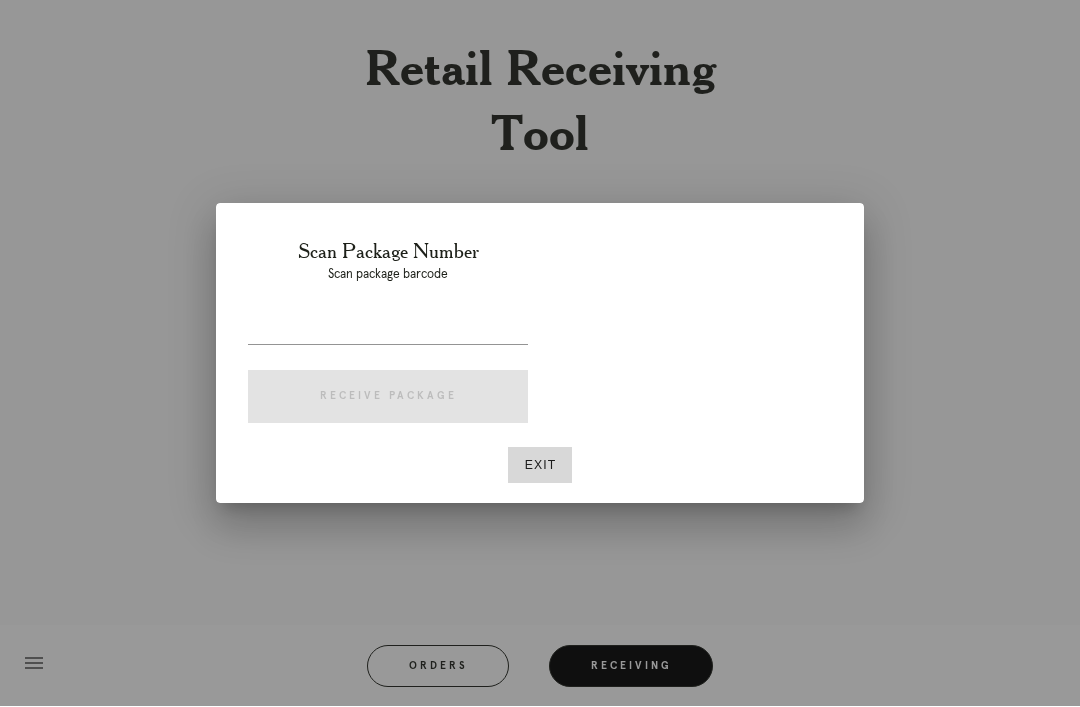 scroll, scrollTop: 64, scrollLeft: 0, axis: vertical 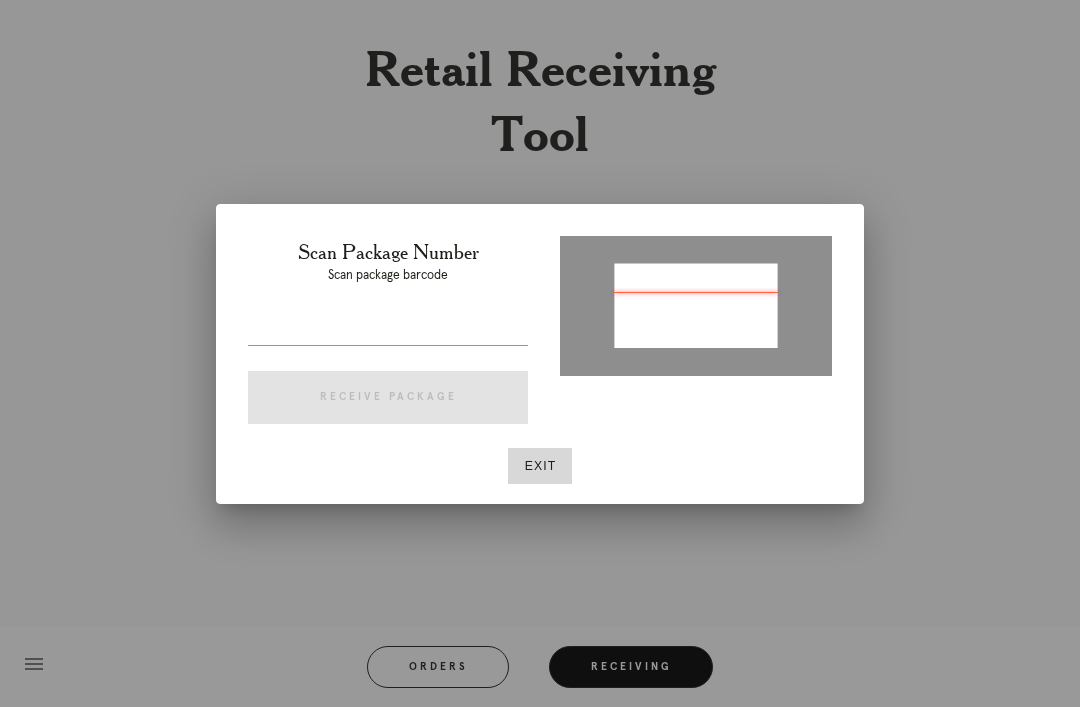 type on "P705031101716802" 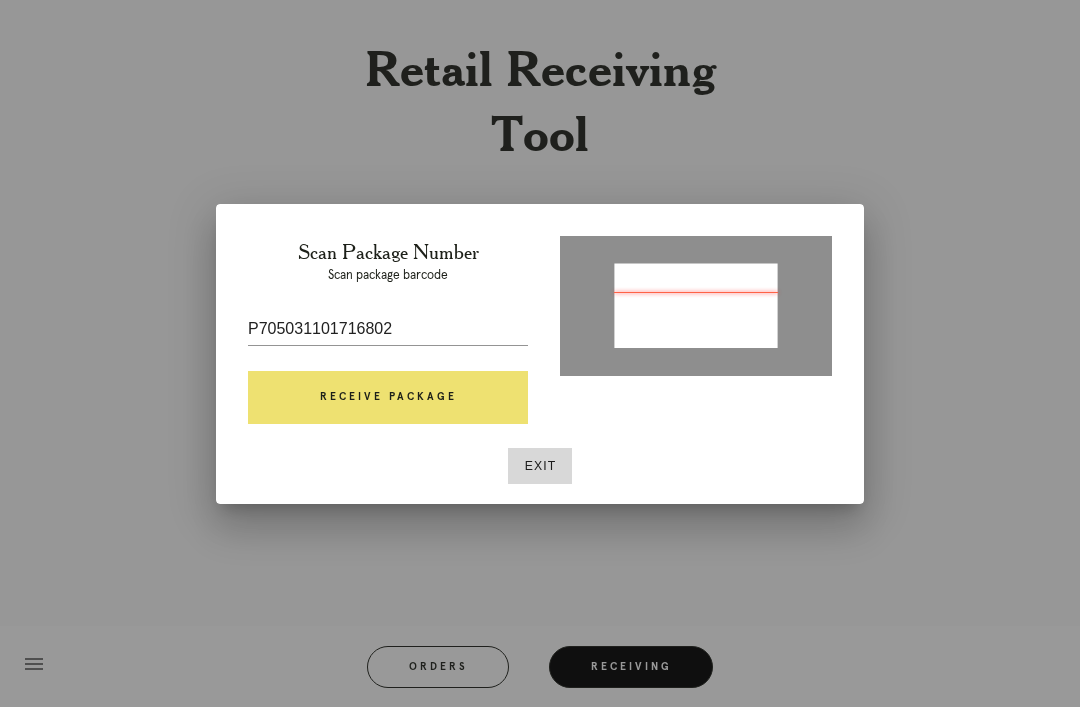 click on "Receive Package" at bounding box center [388, 398] 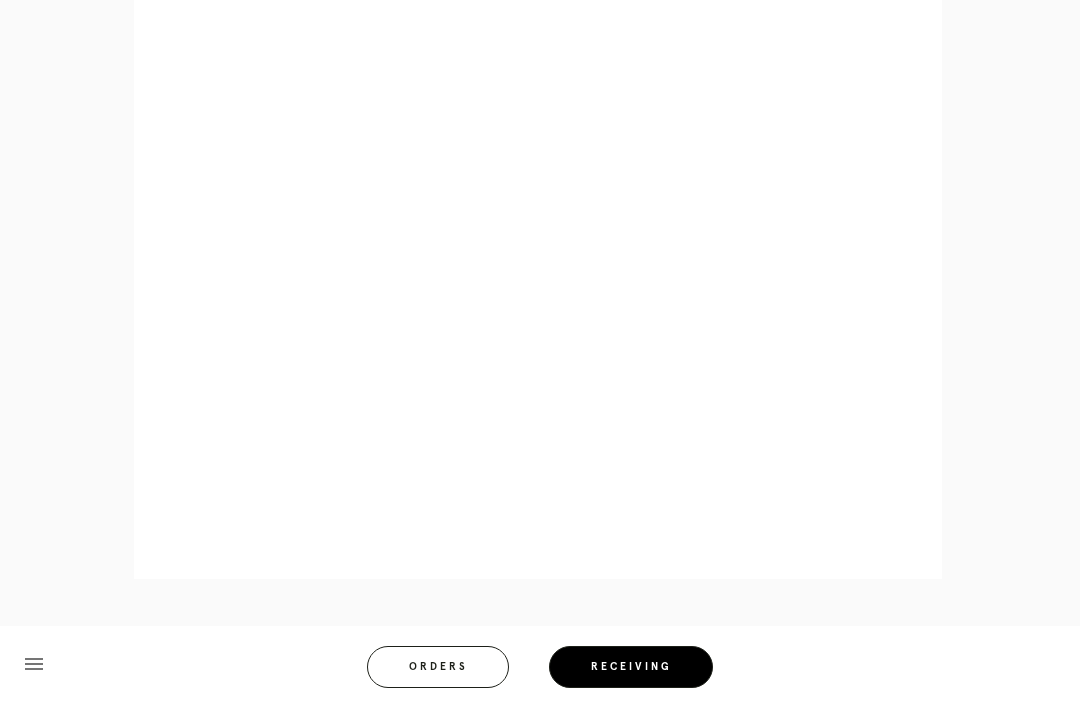 scroll, scrollTop: 1012, scrollLeft: 0, axis: vertical 